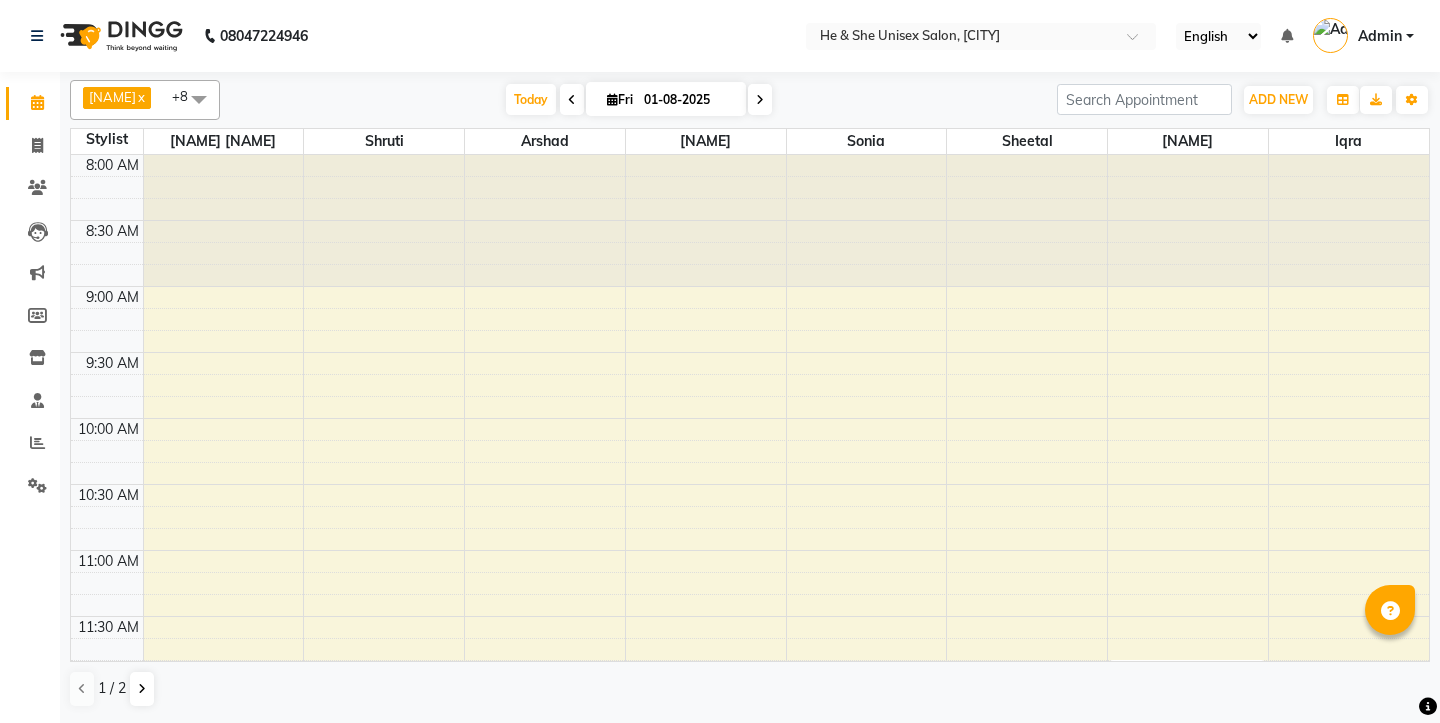 scroll, scrollTop: 0, scrollLeft: 0, axis: both 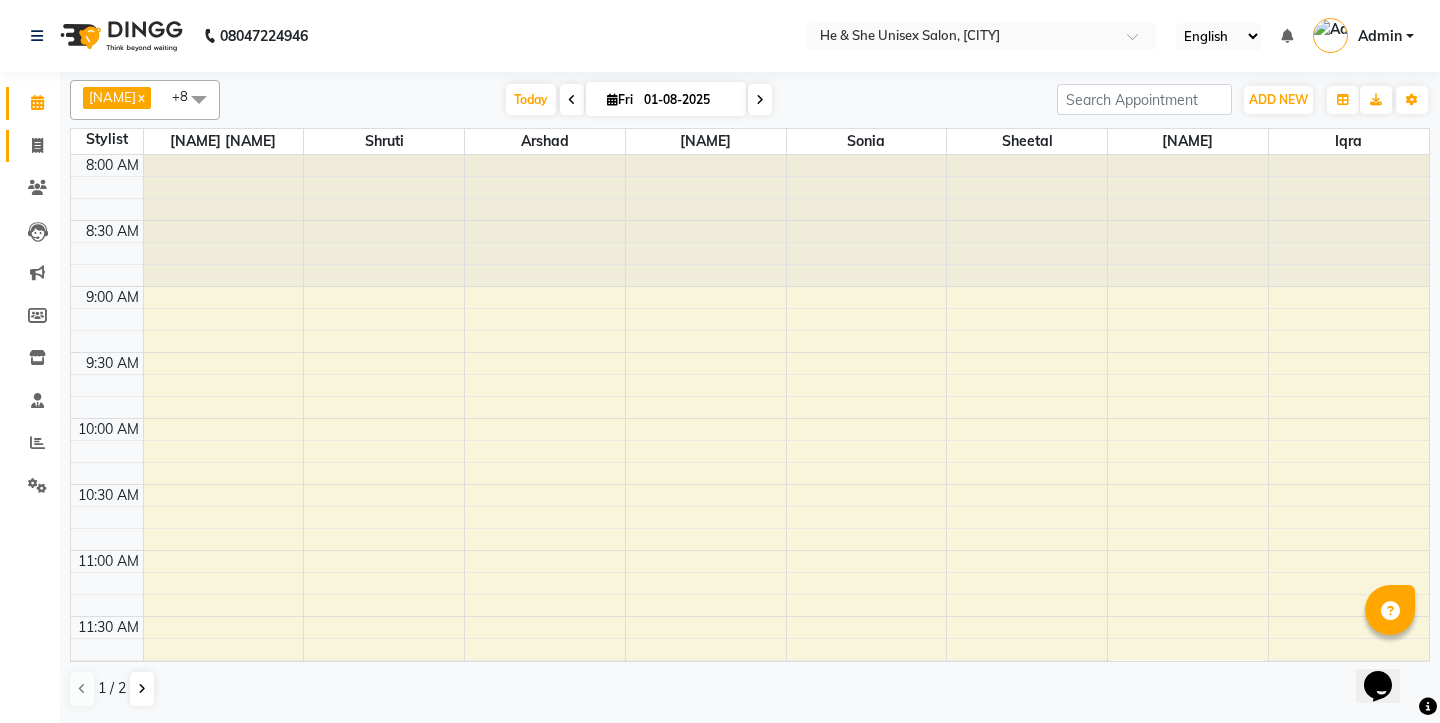 click on "Invoice" 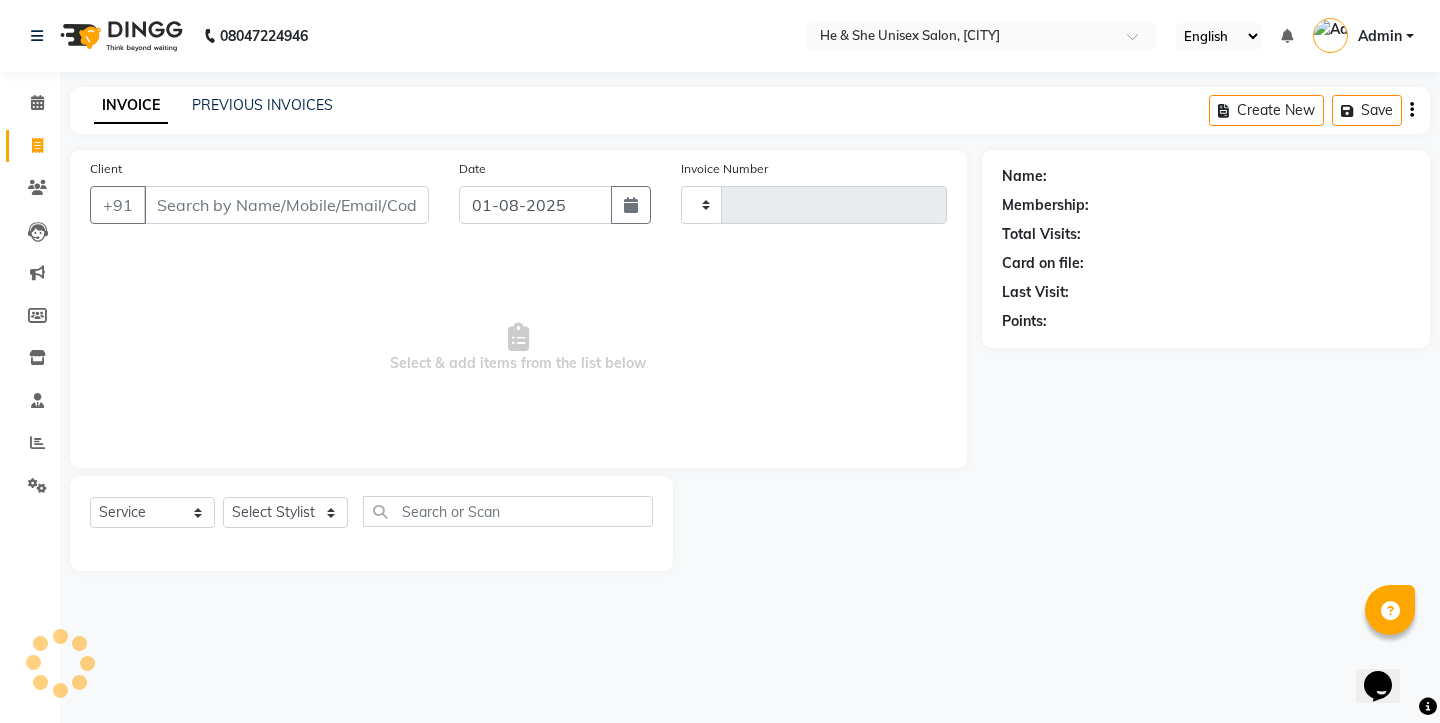 type on "1747" 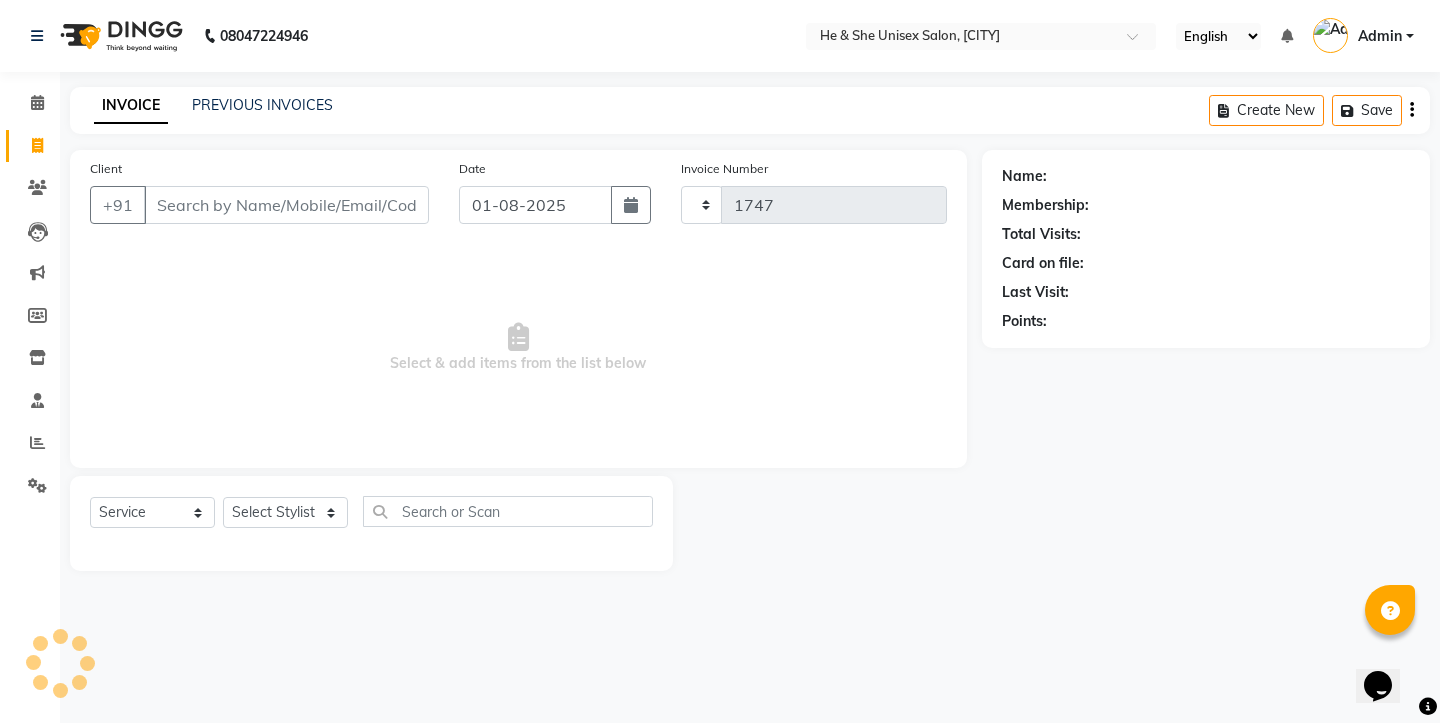 select on "4745" 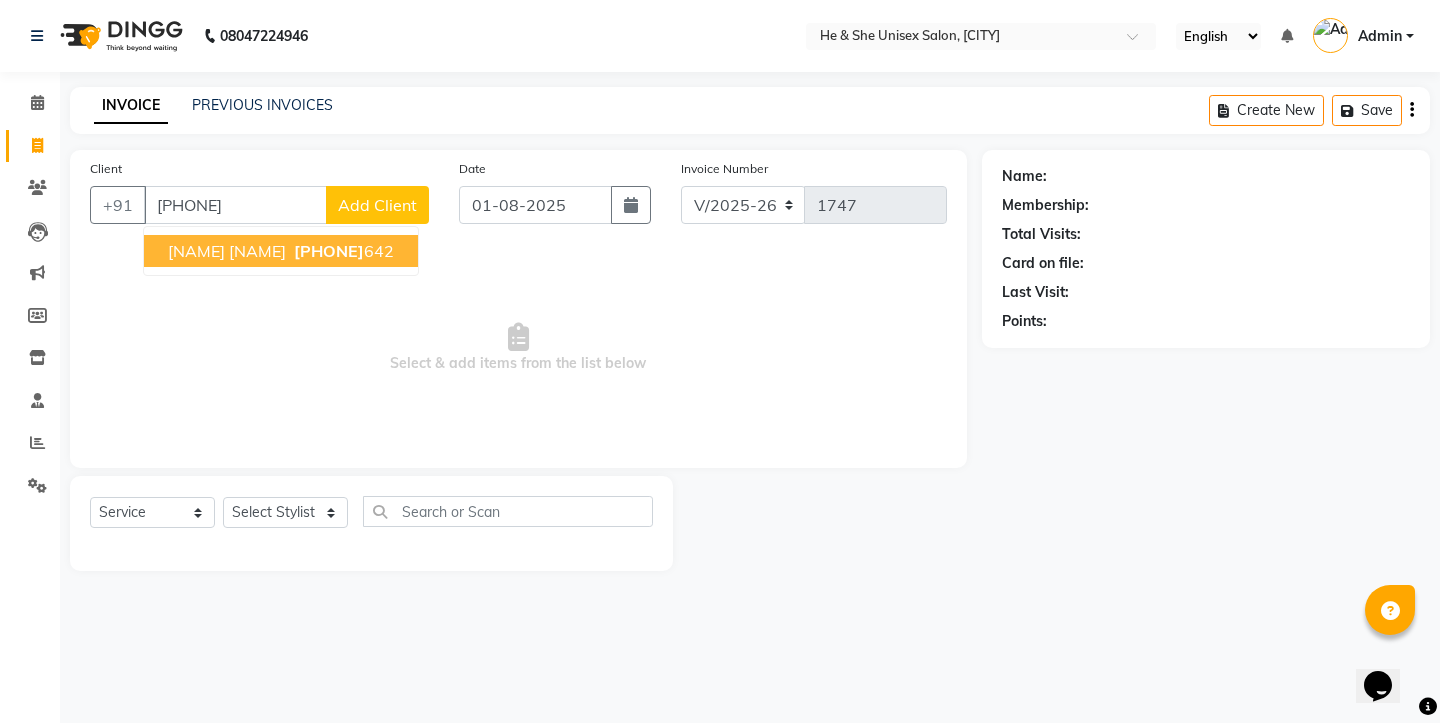 click on "[NAME] [NAME] [PHONE]" at bounding box center (281, 251) 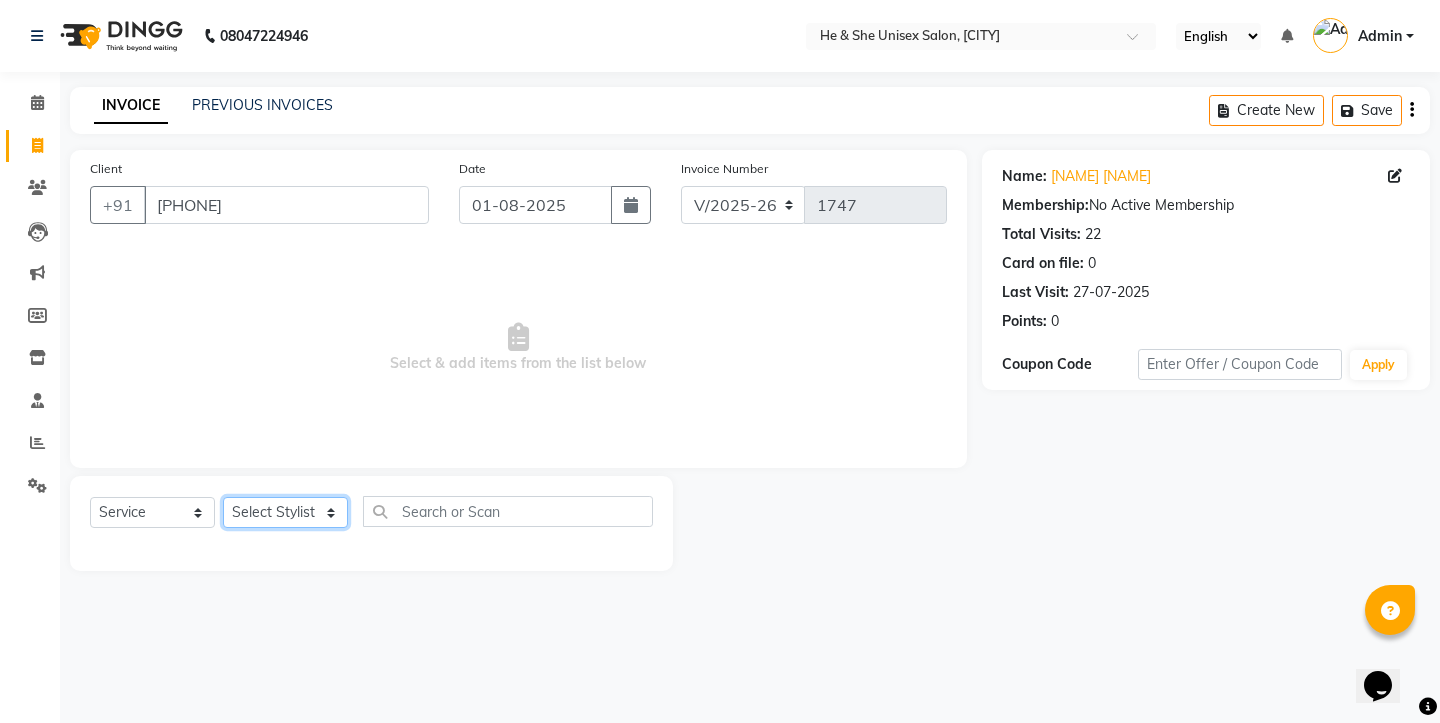 select on "[NUMBER]" 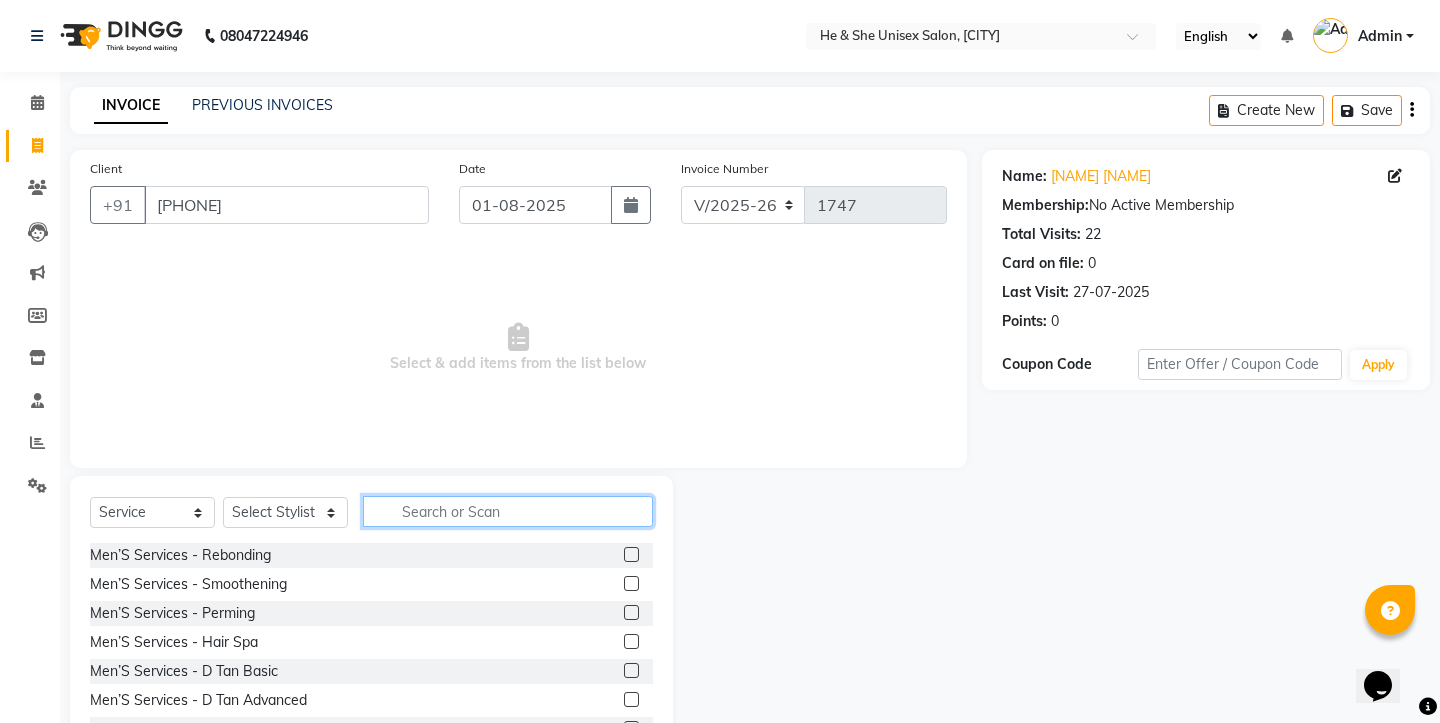 click 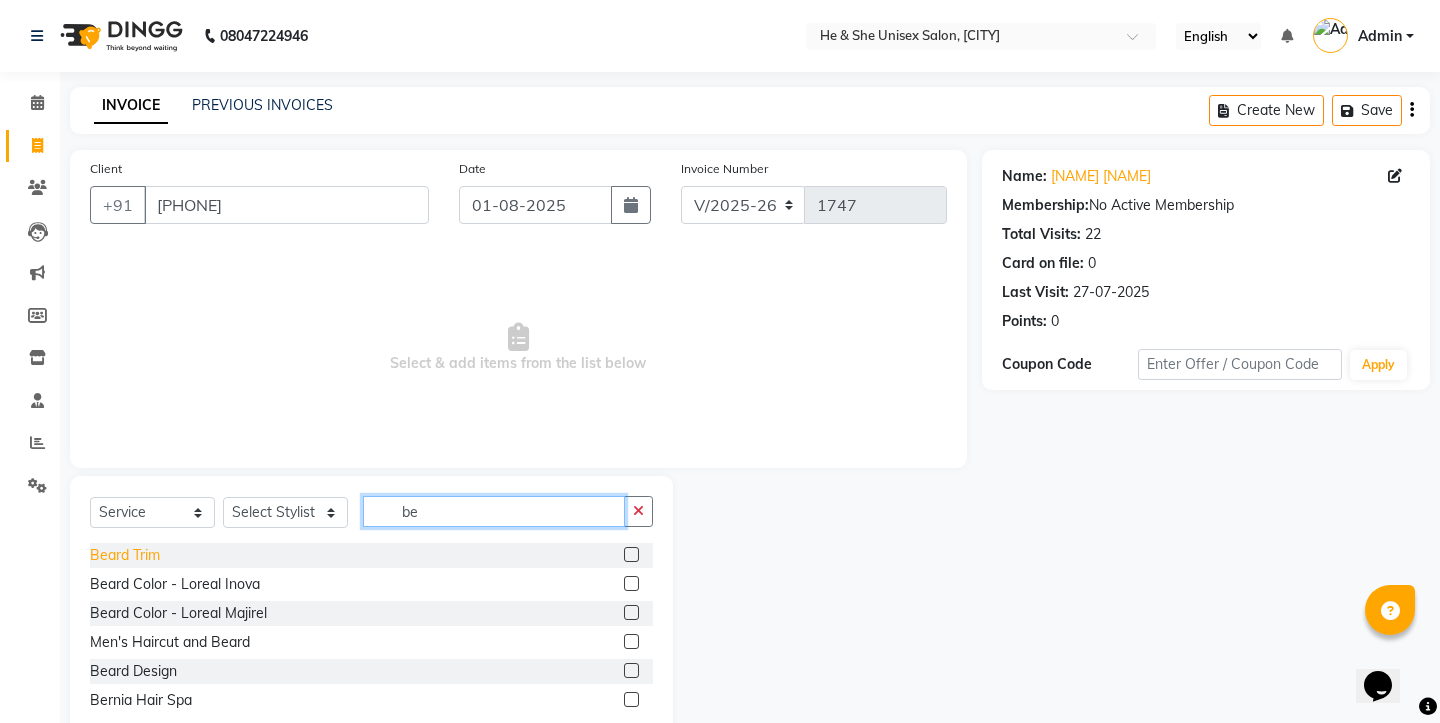 type on "be" 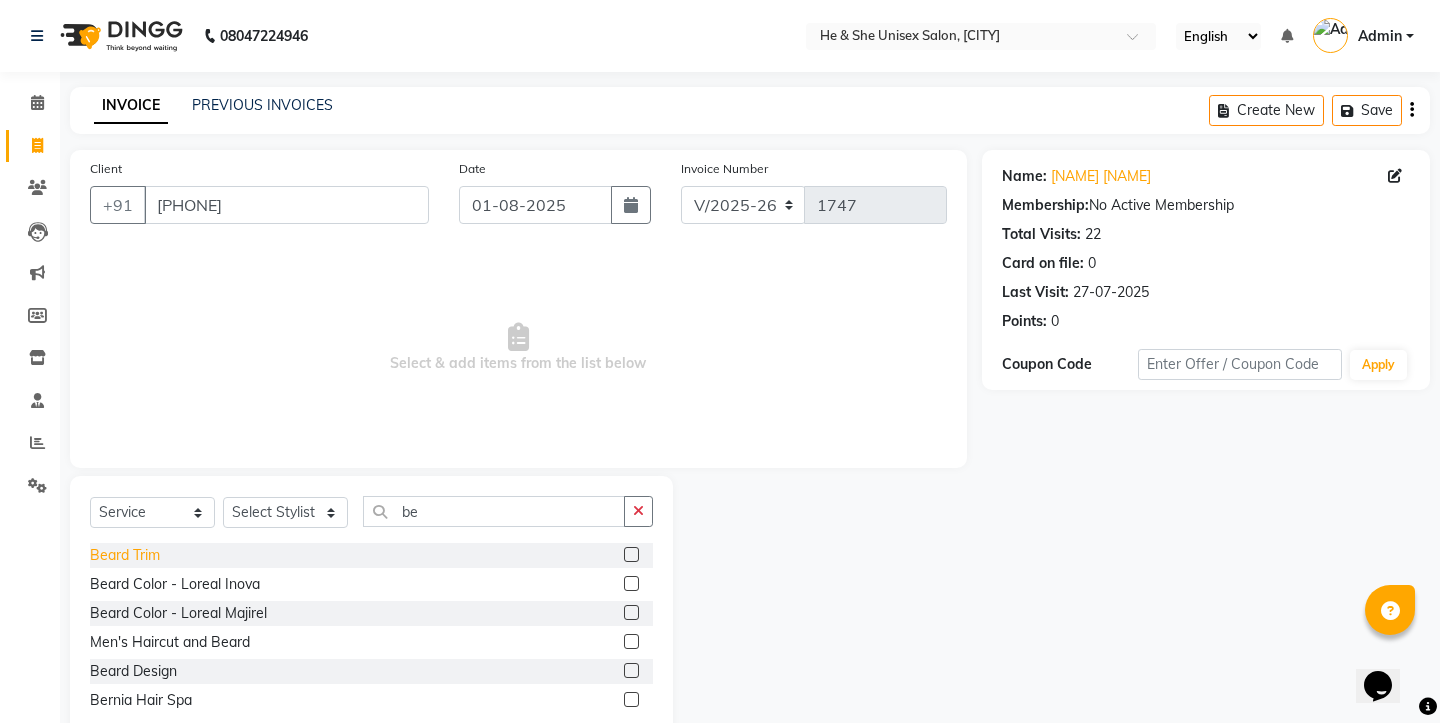 click on "Beard Trim" 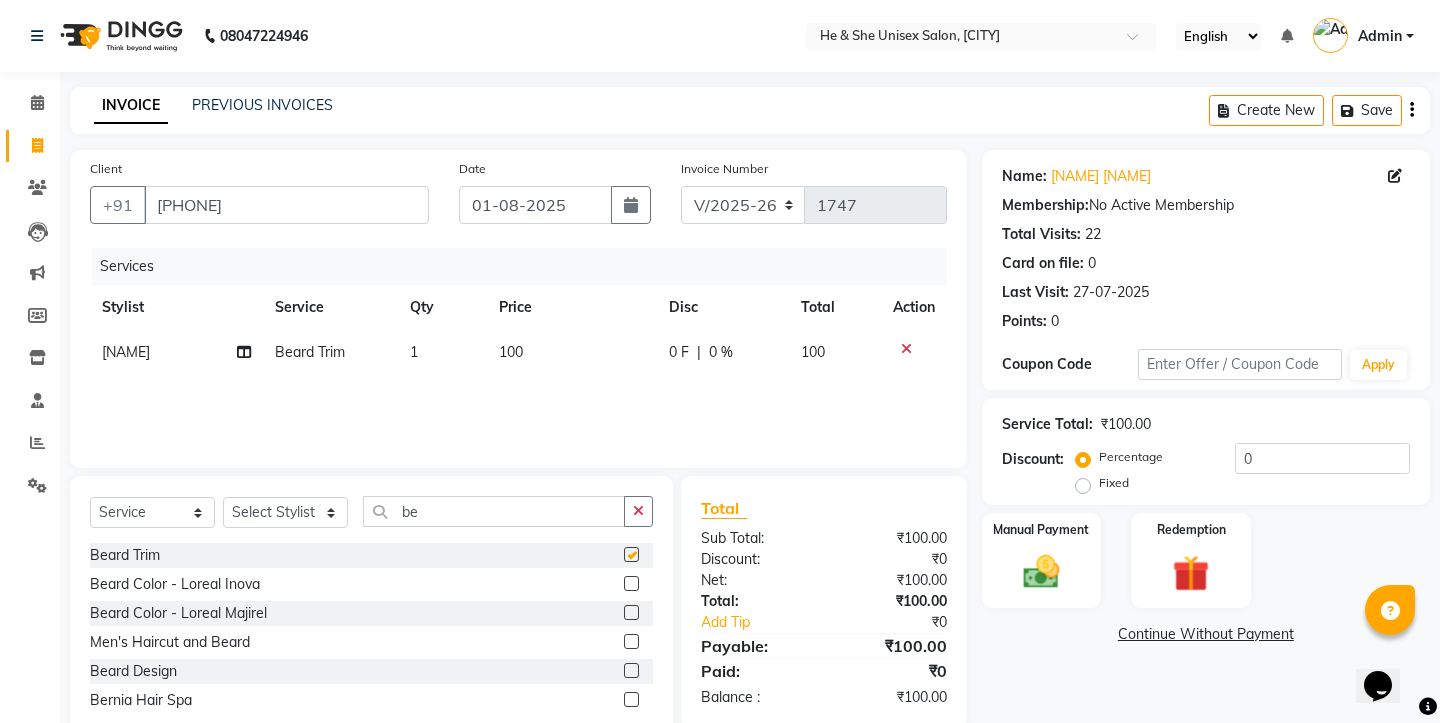 checkbox on "false" 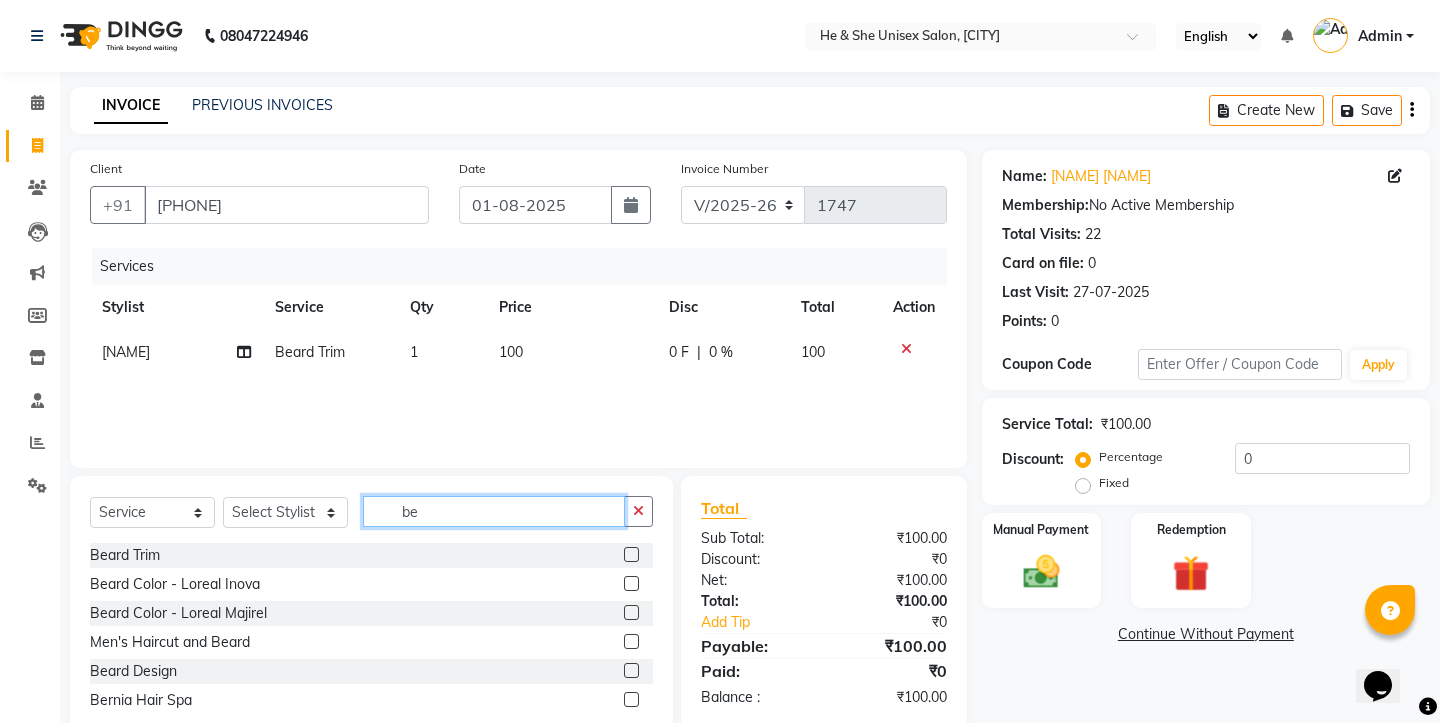 click on "be" 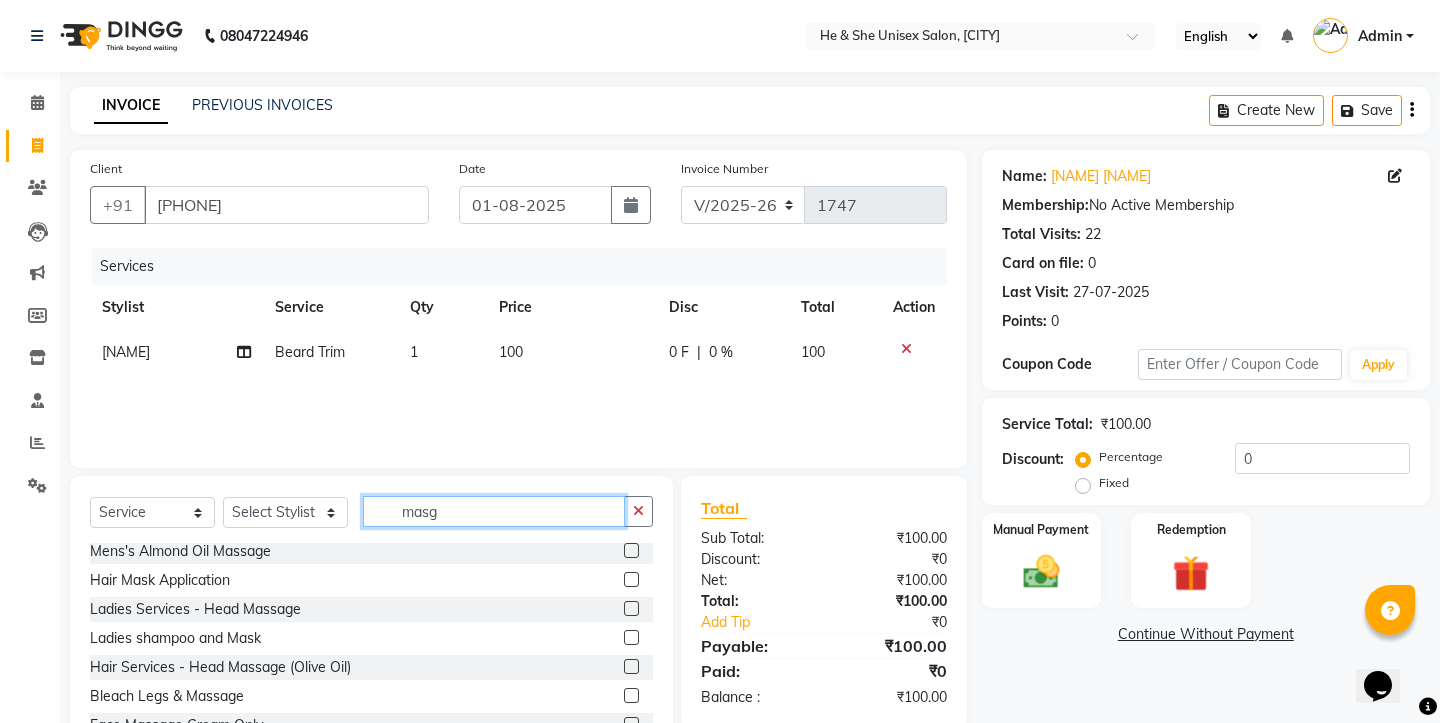 scroll, scrollTop: 0, scrollLeft: 0, axis: both 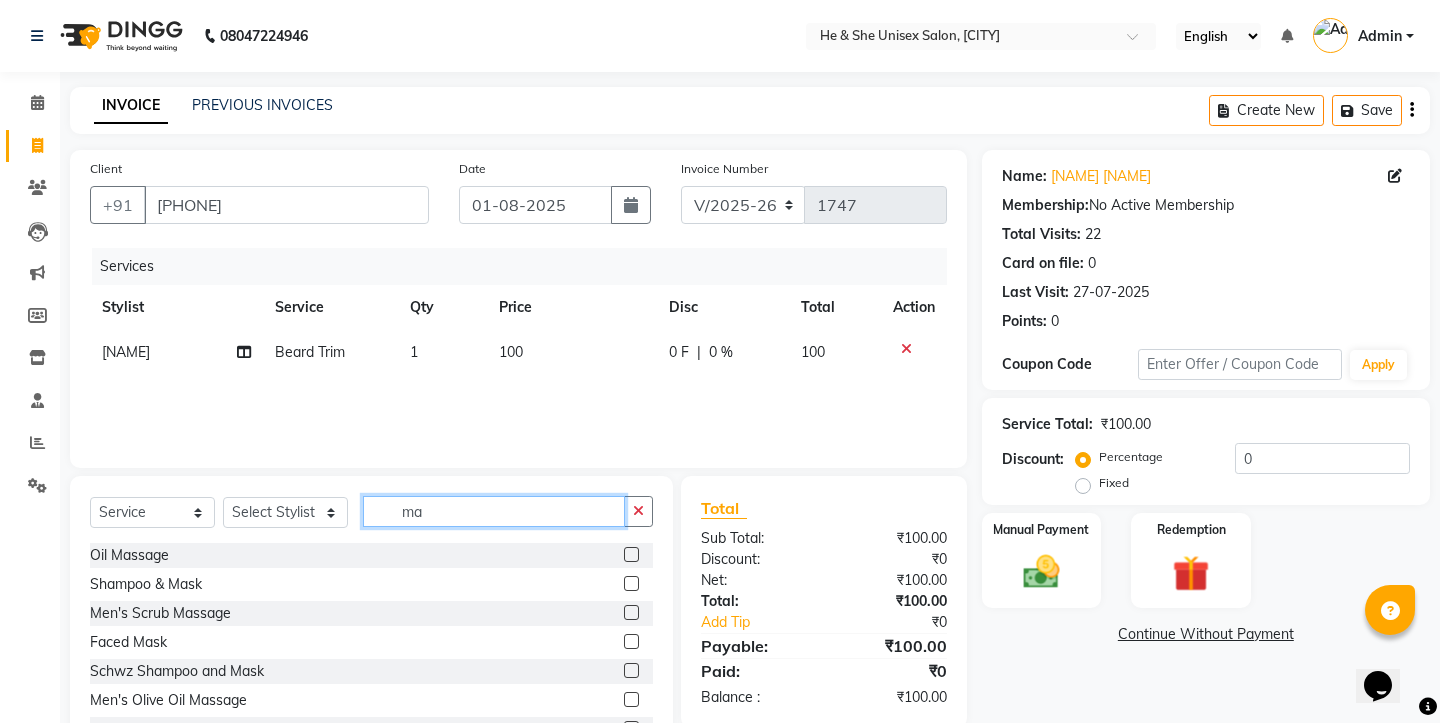 type on "m" 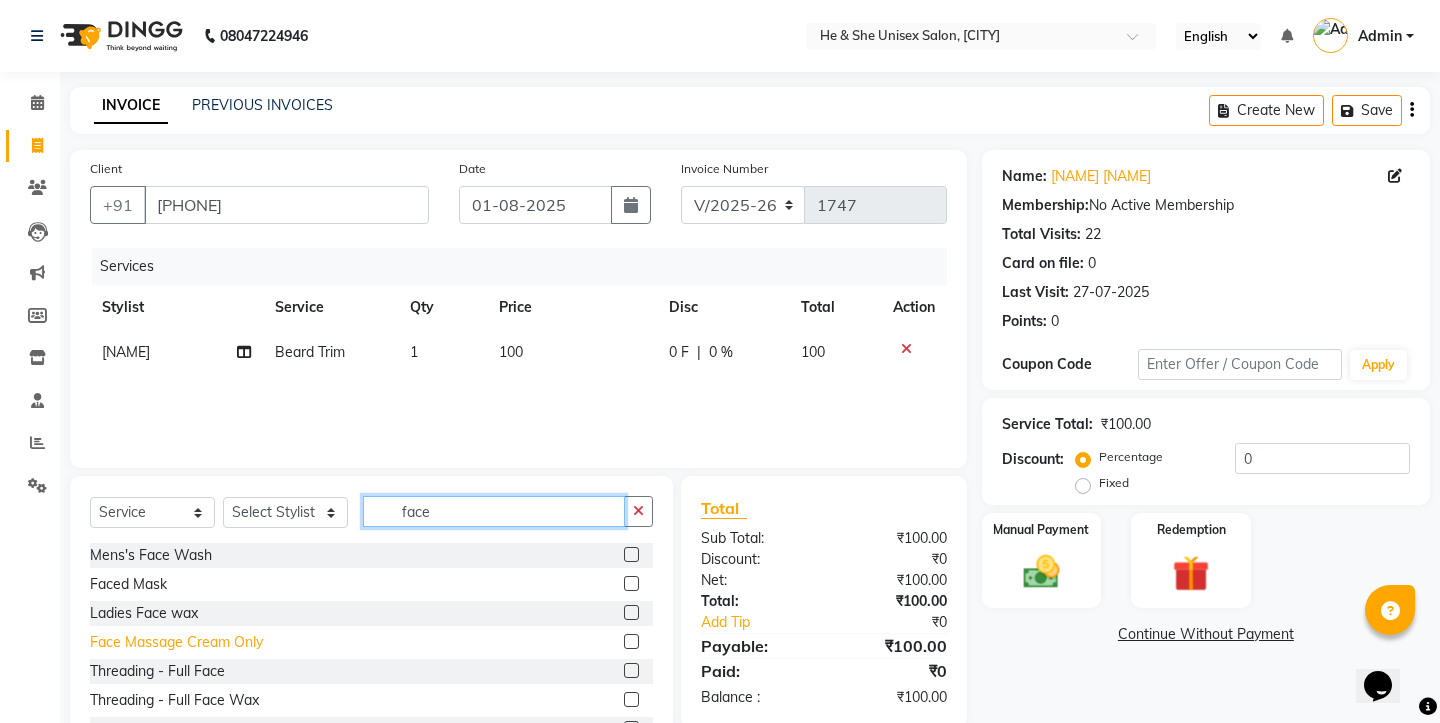 type on "face" 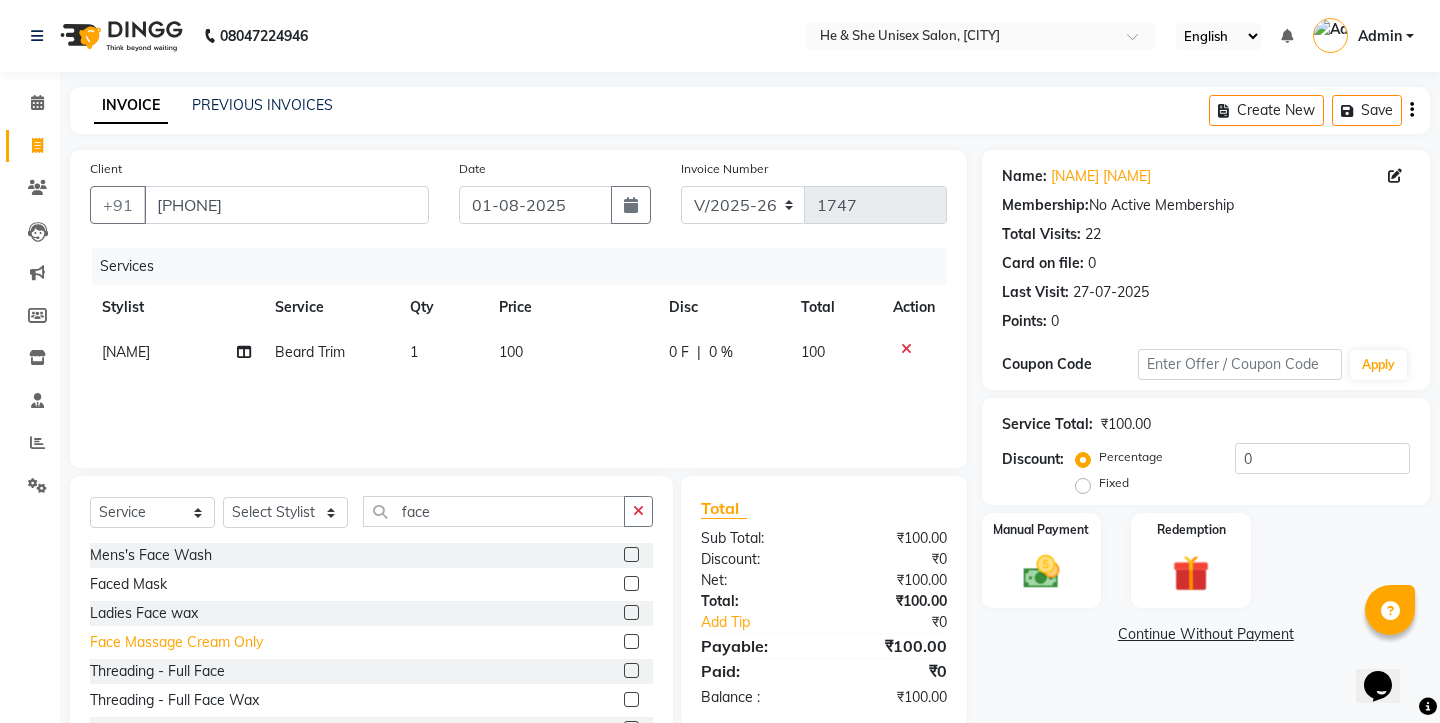 click on "Face Massage Cream Only" 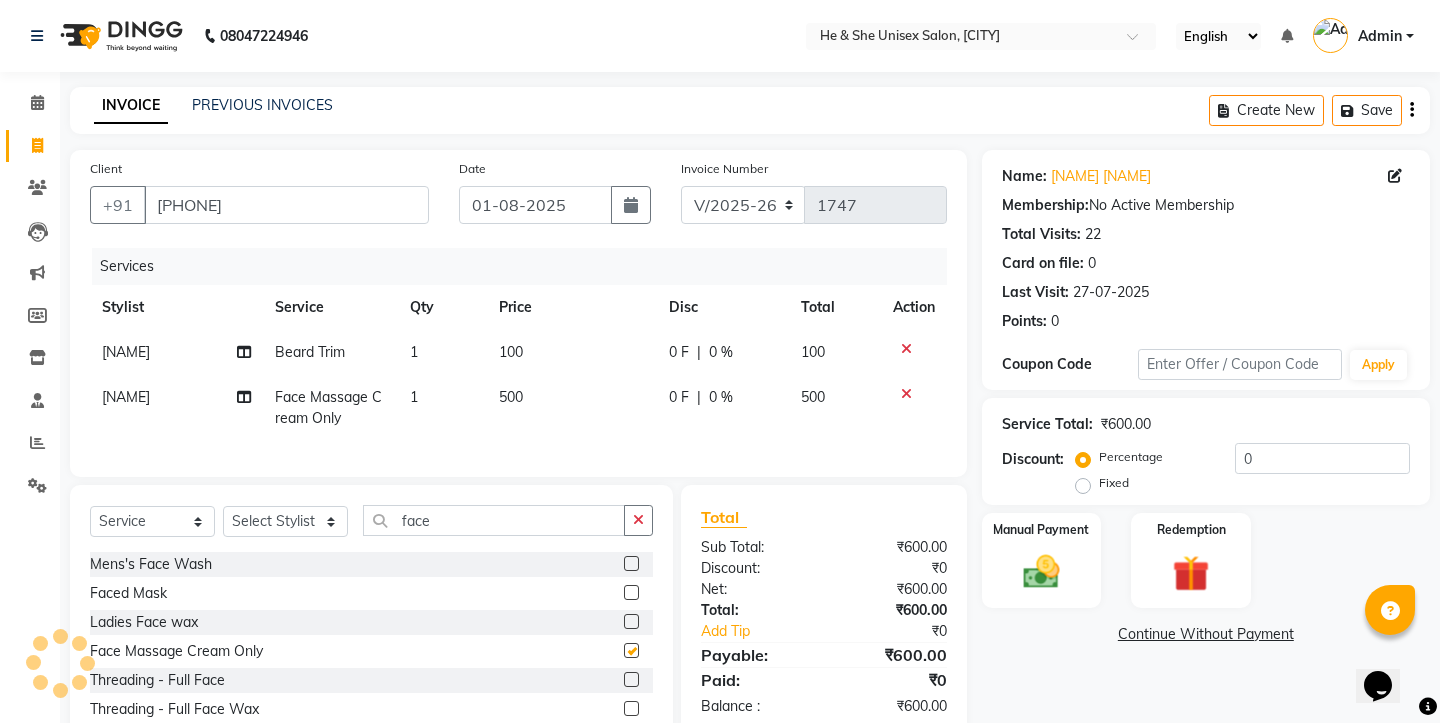 checkbox on "false" 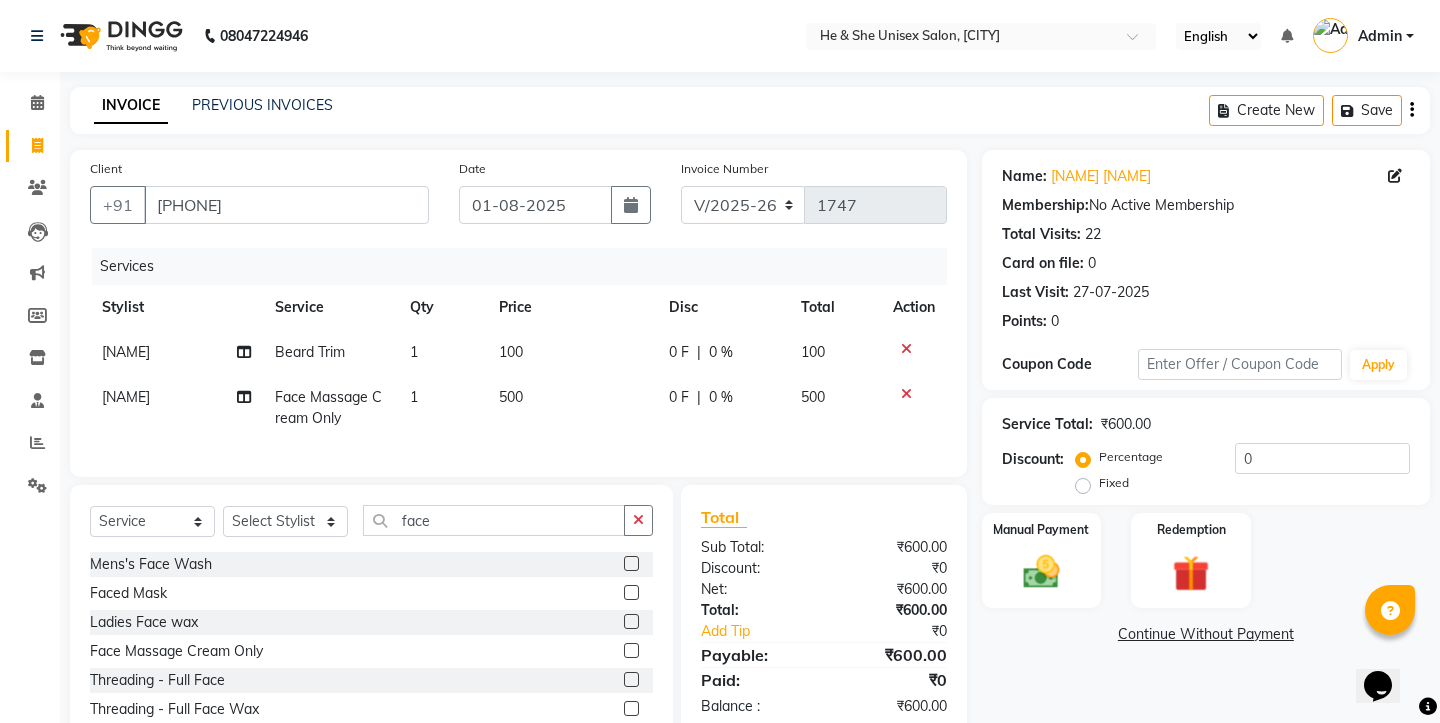 click on "500" 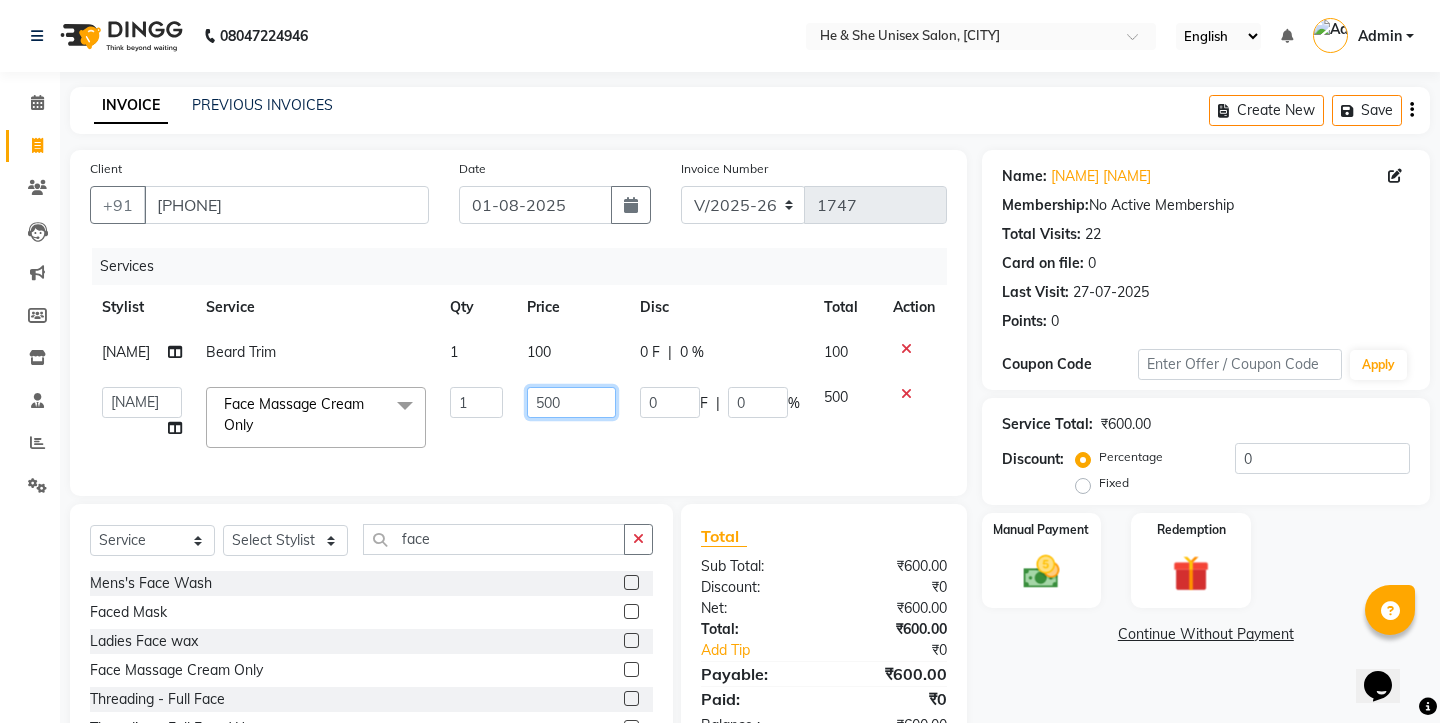 click on "500" 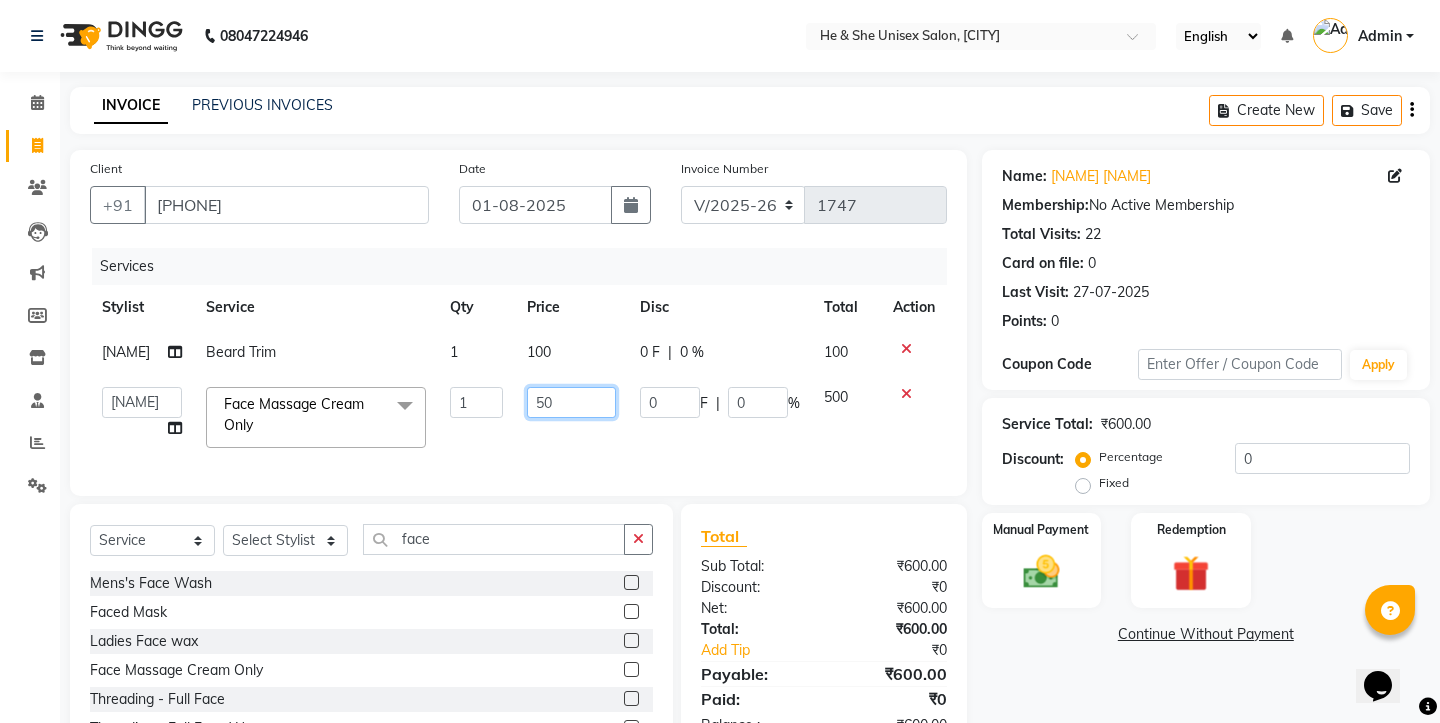 type on "5" 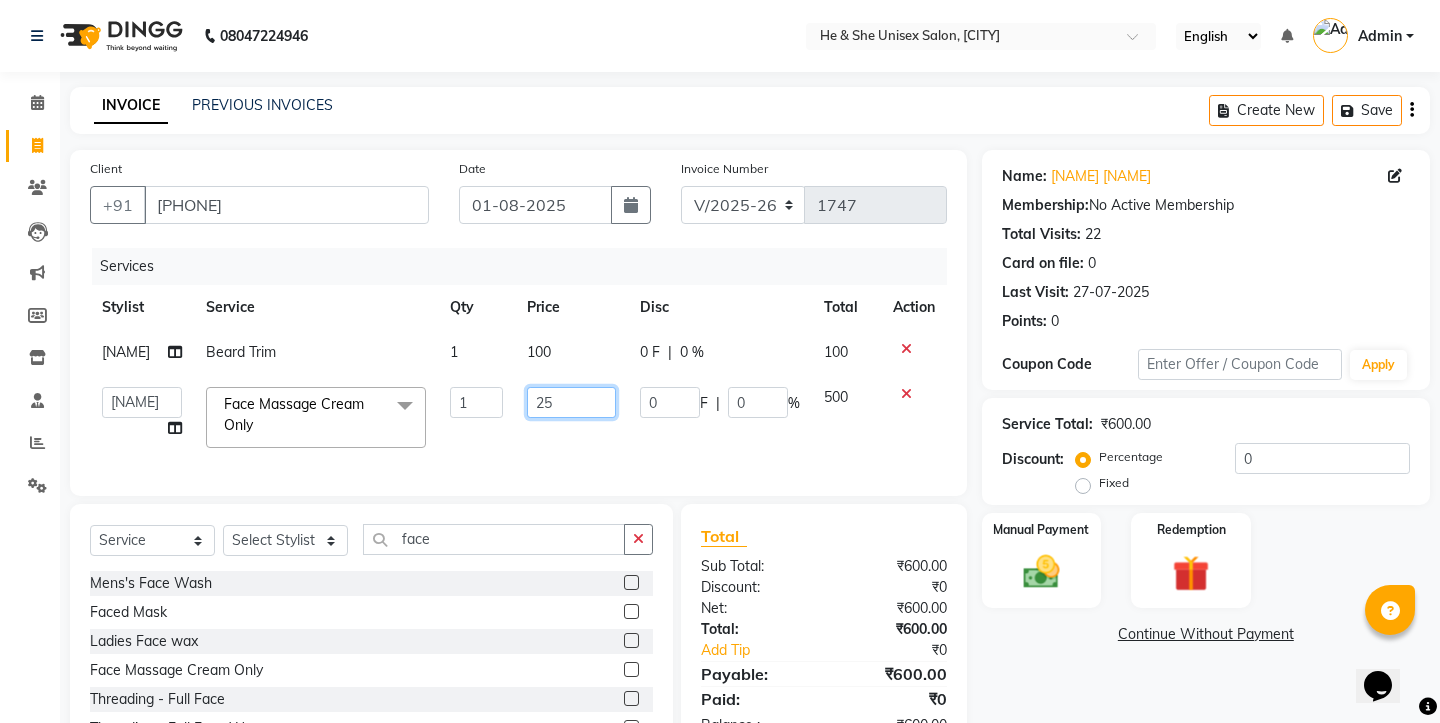 type on "250" 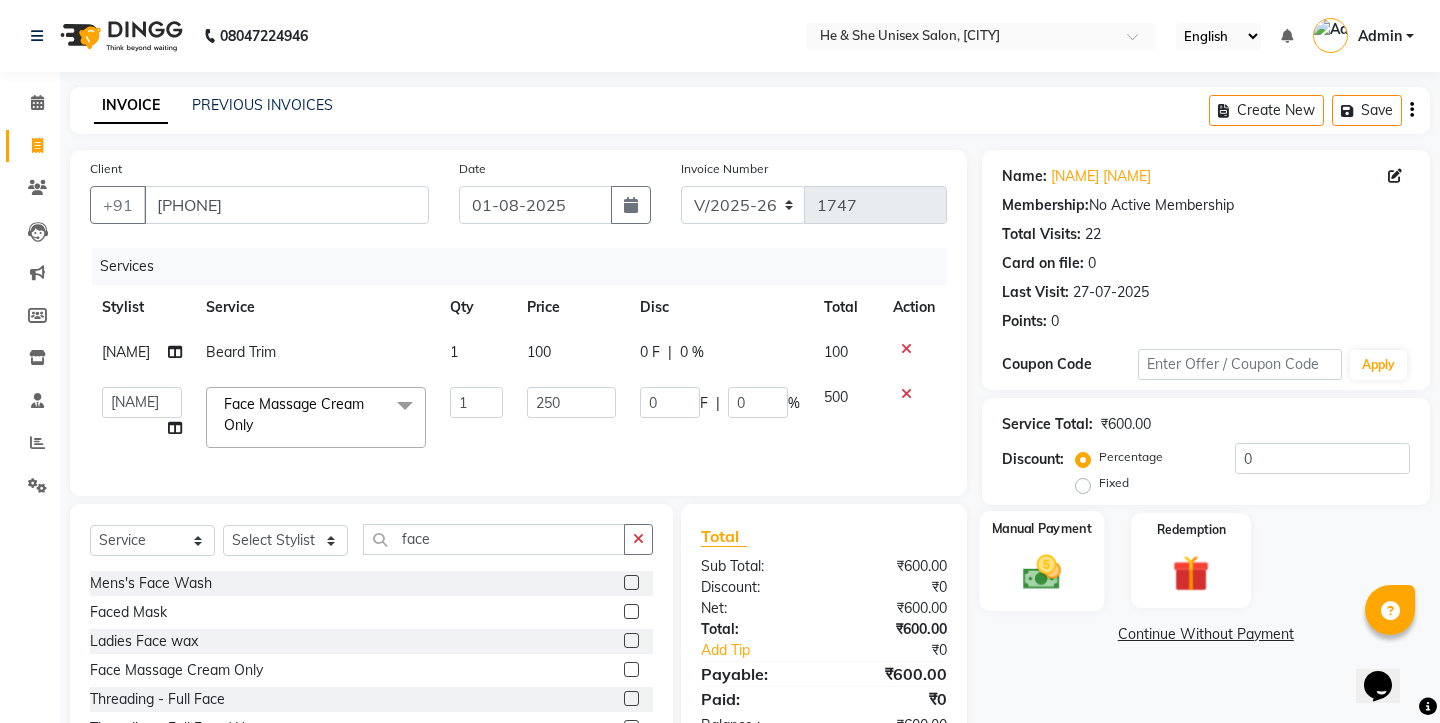 click 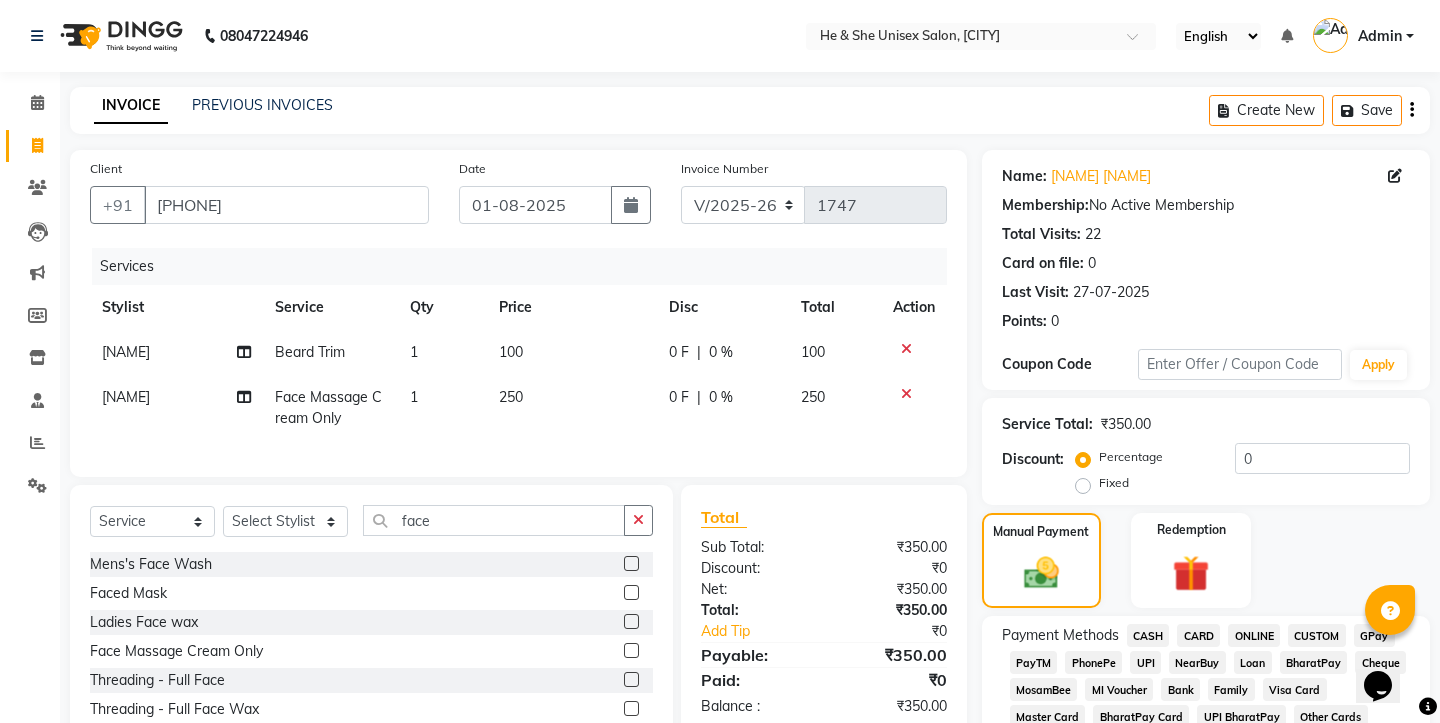 click on "UPI" 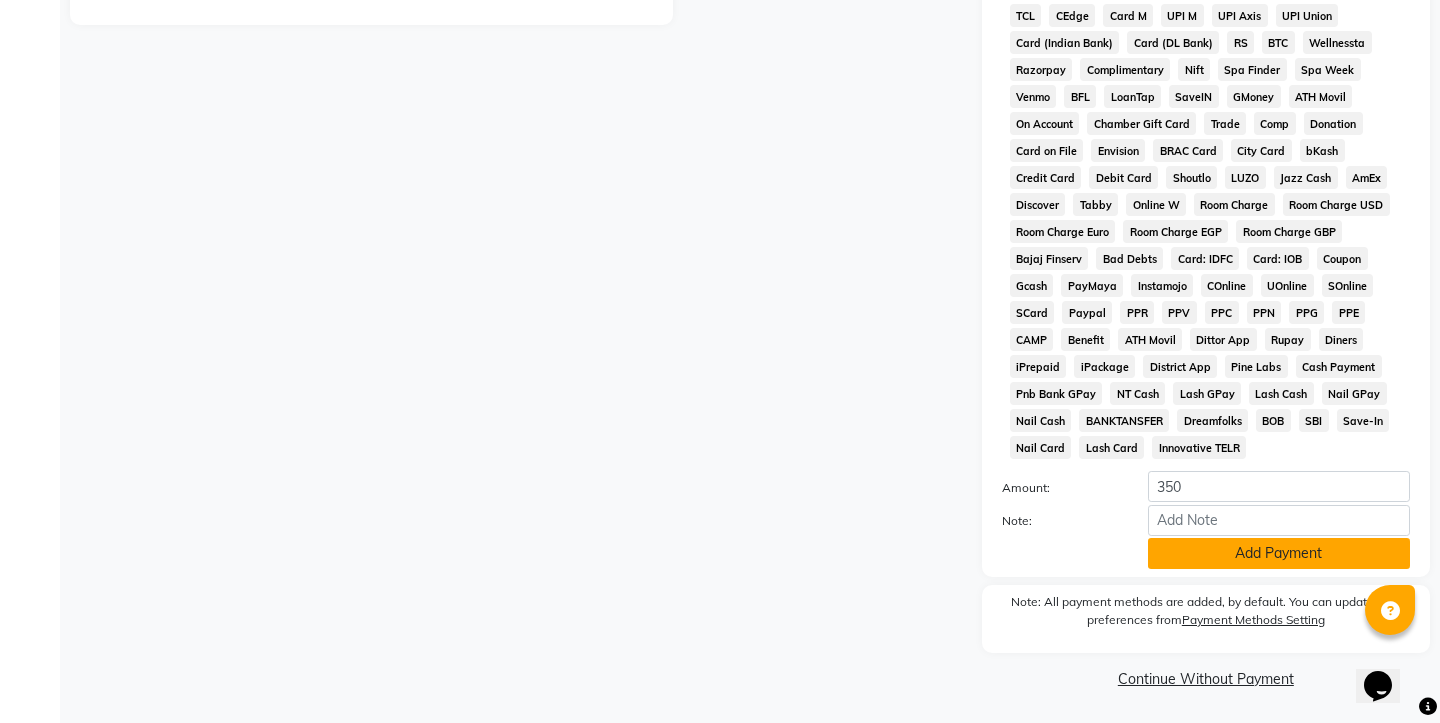 click on "Add Payment" 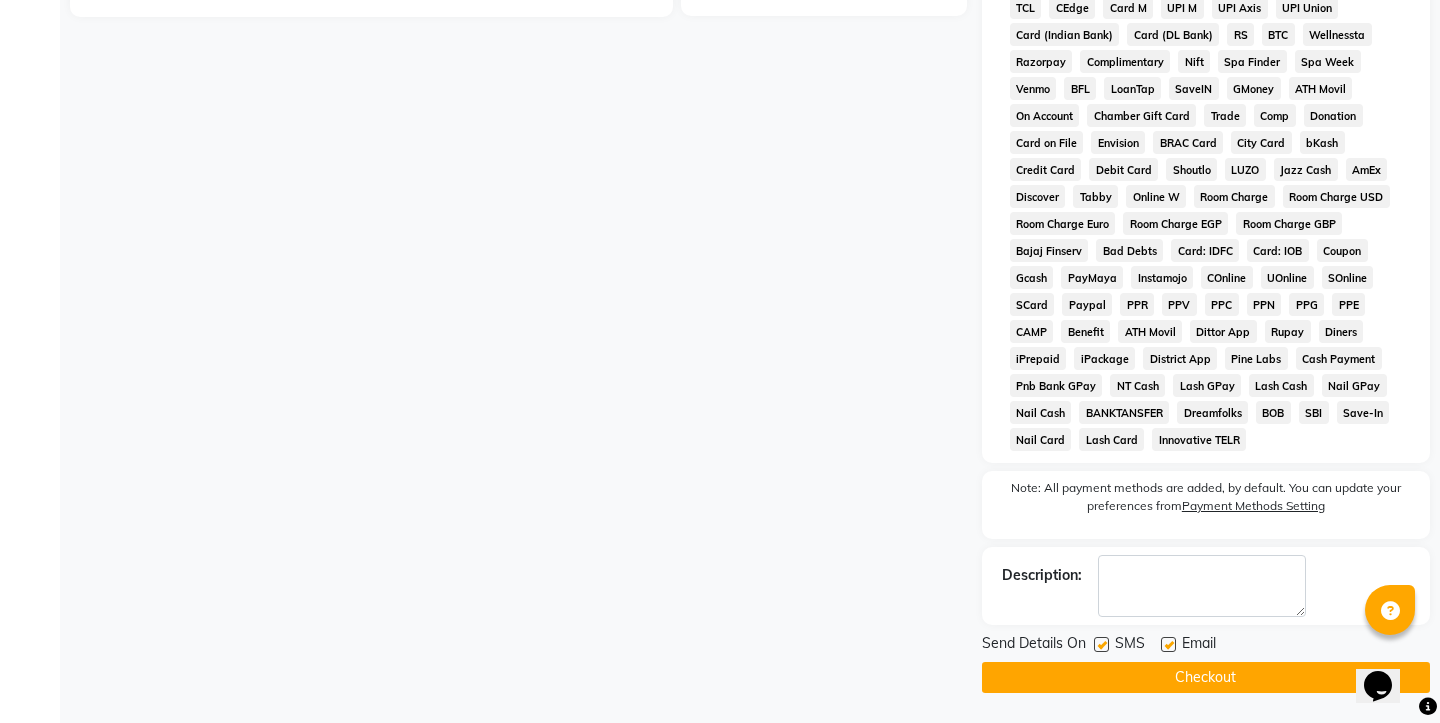 scroll, scrollTop: 763, scrollLeft: 0, axis: vertical 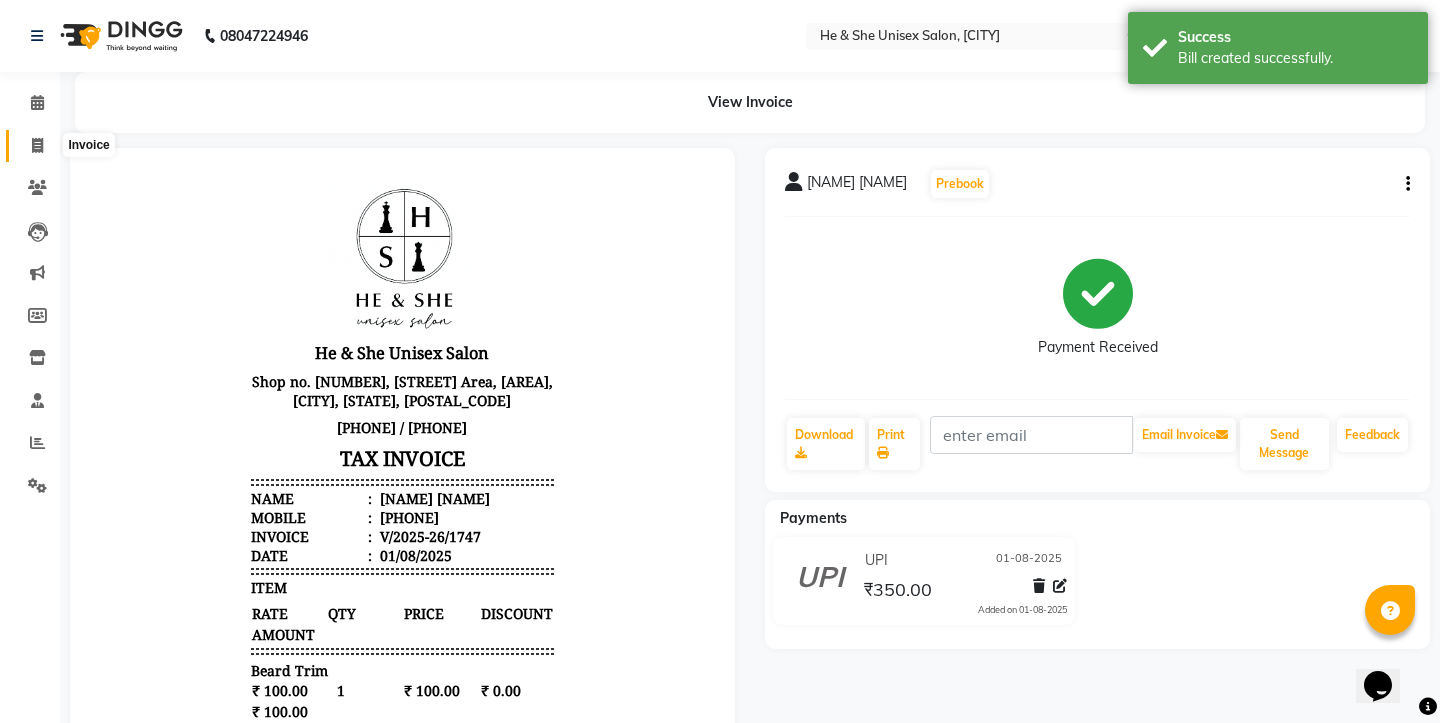 click 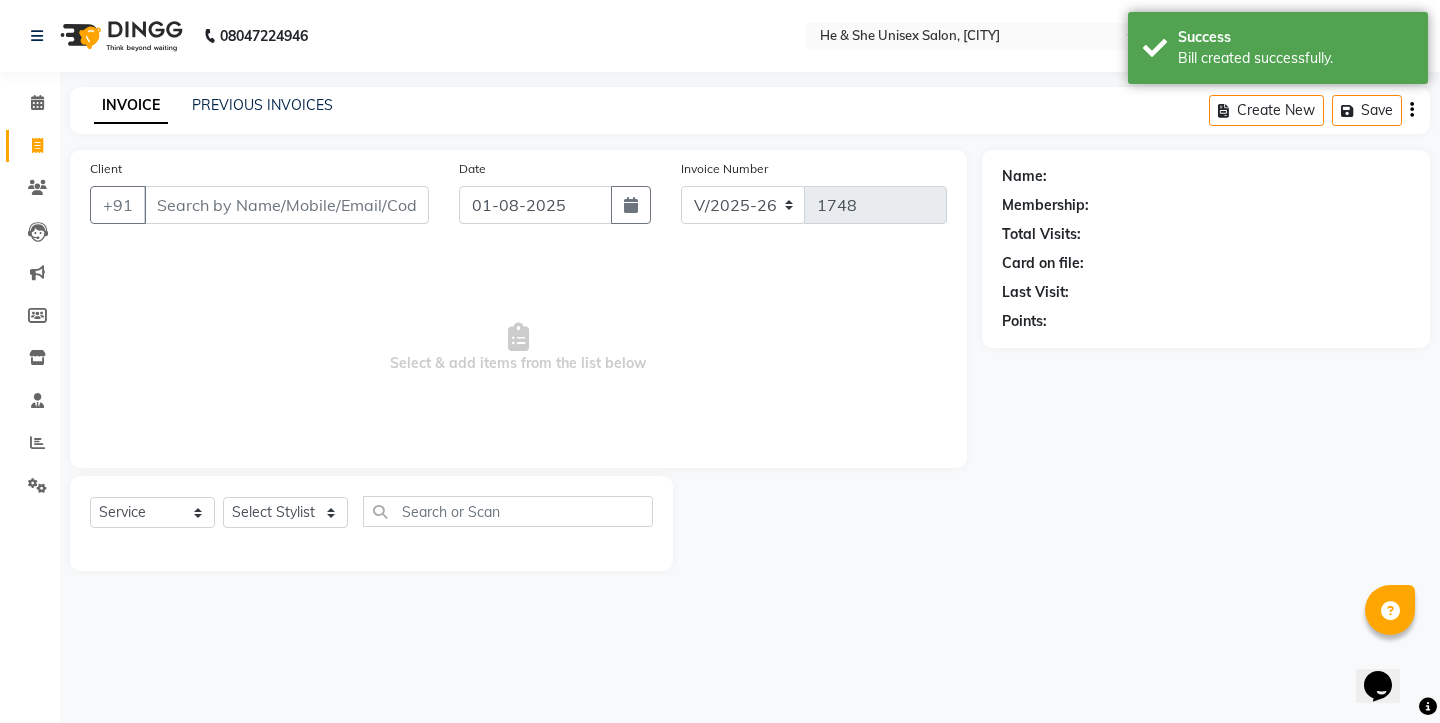 type on "9" 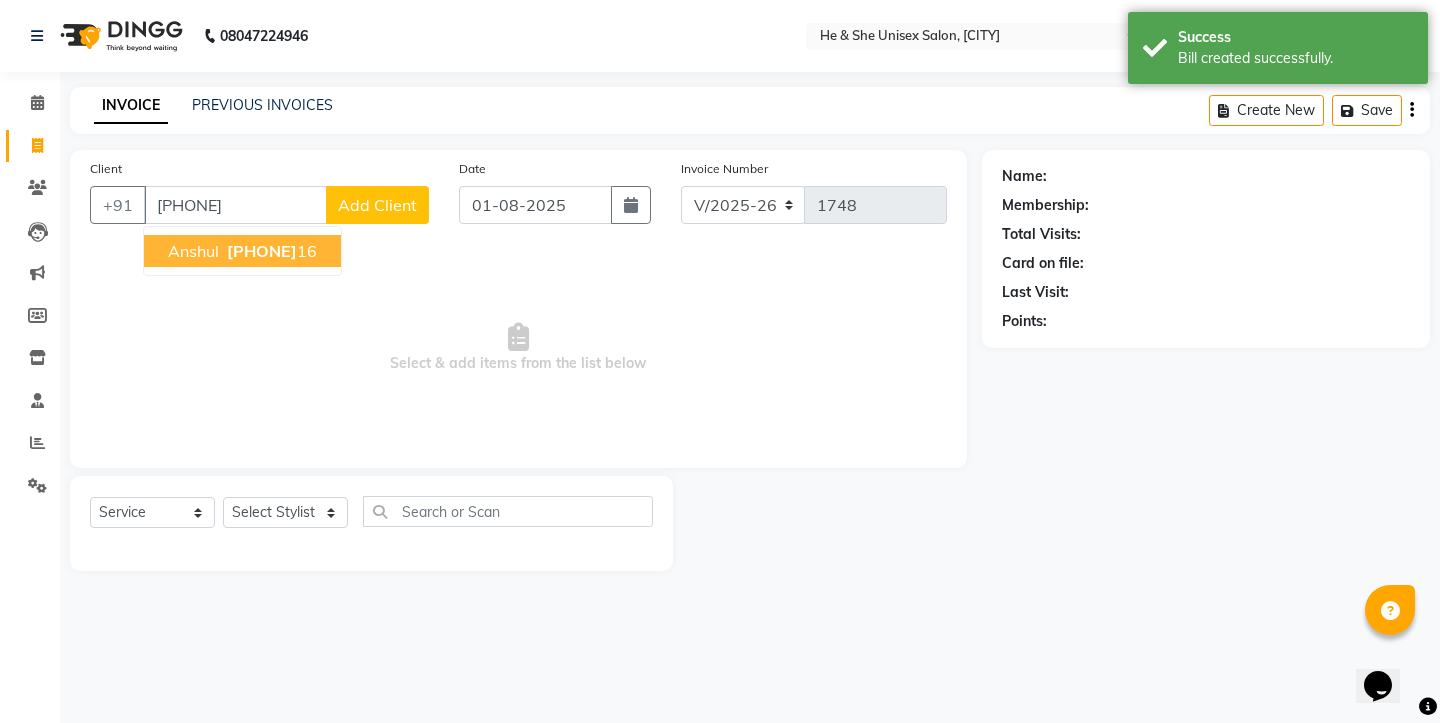 click on "[PHONE]" at bounding box center (262, 251) 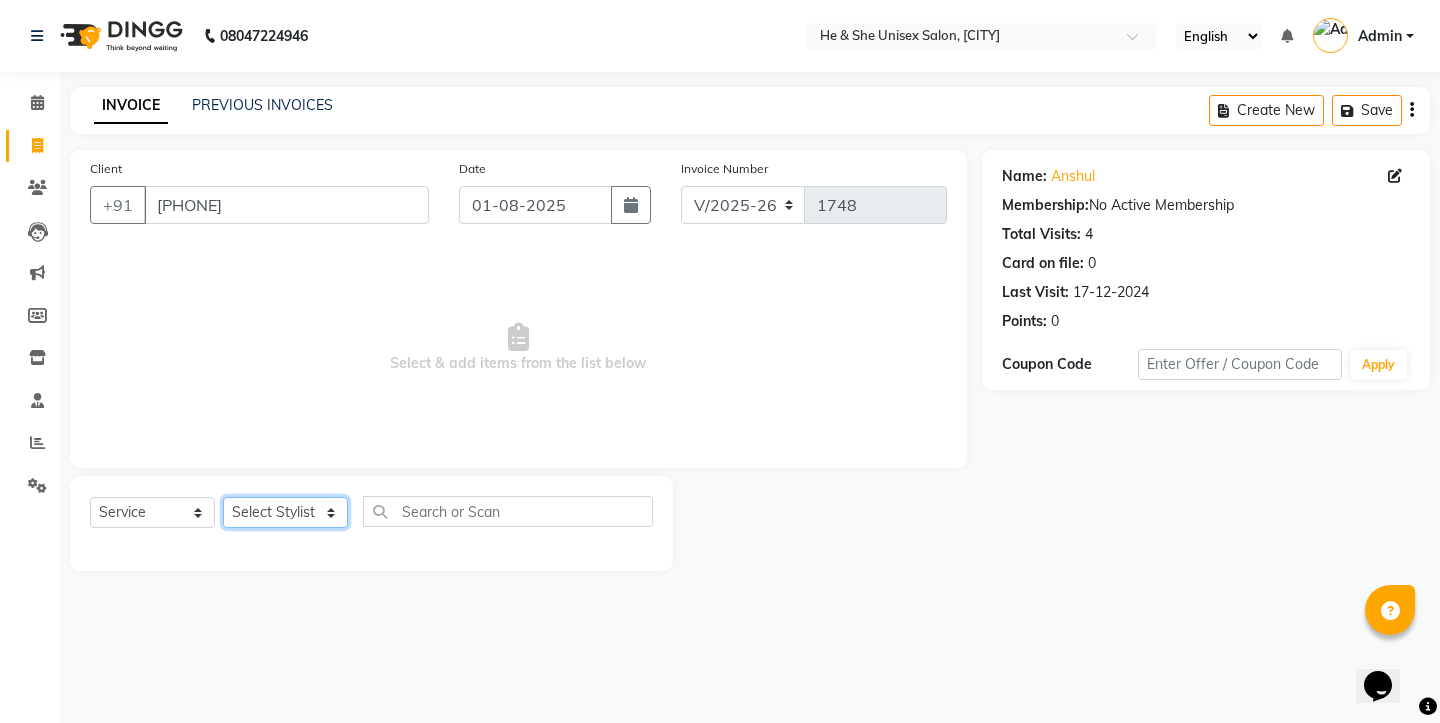 select on "87875" 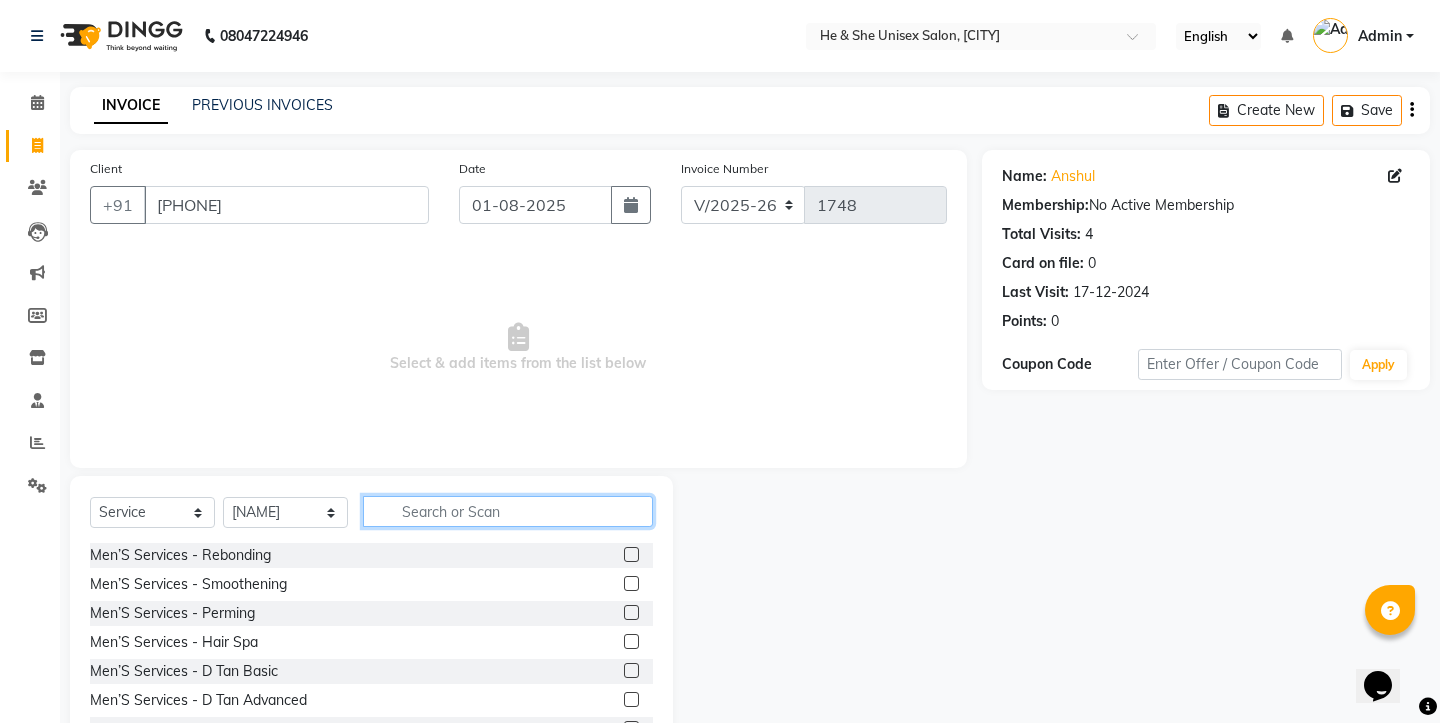 click 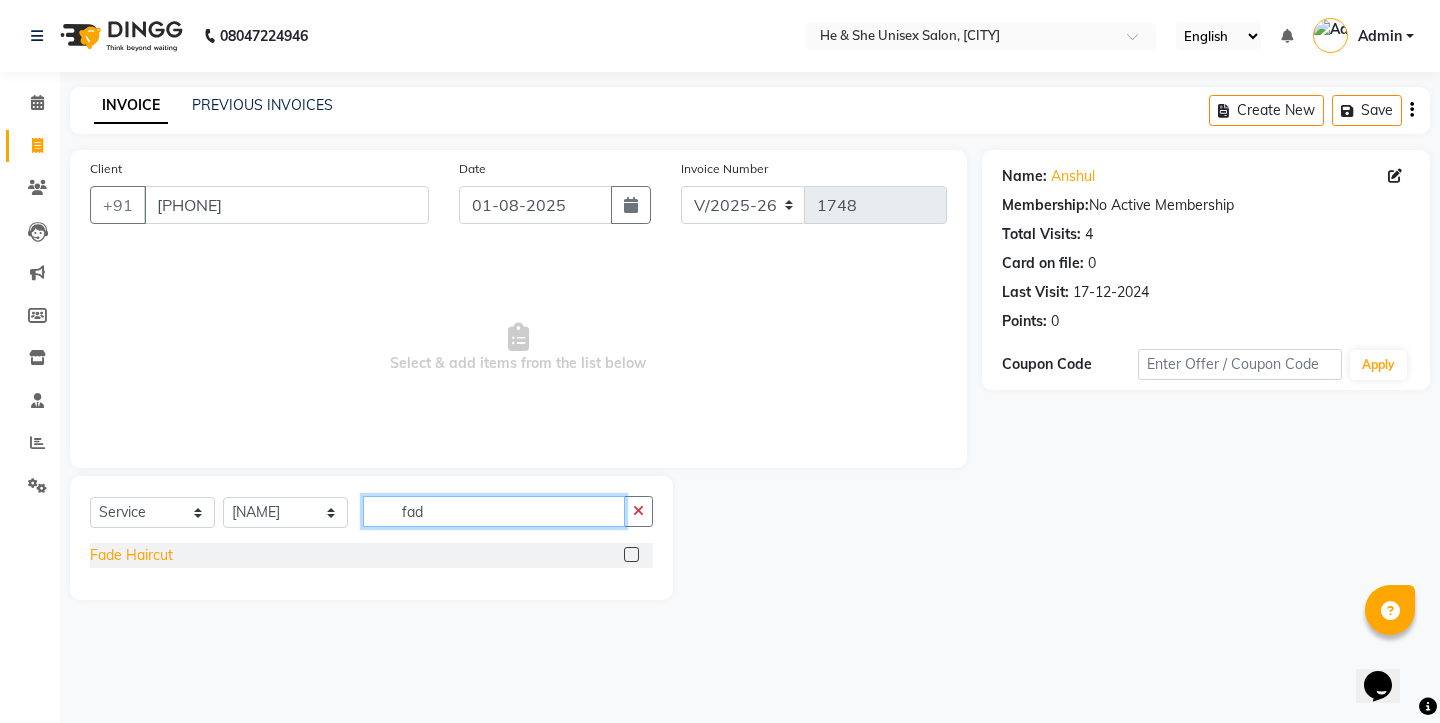 type on "fad" 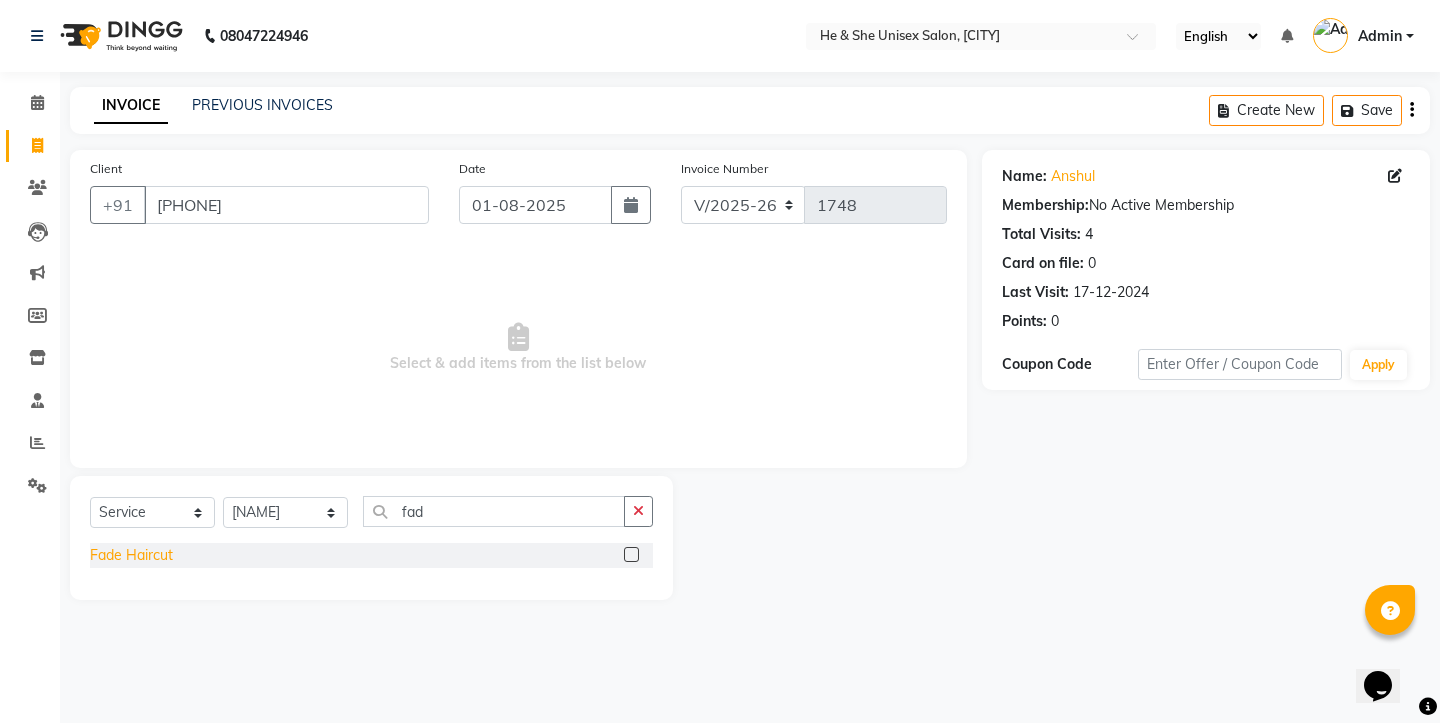 click on "Fade Haircut" 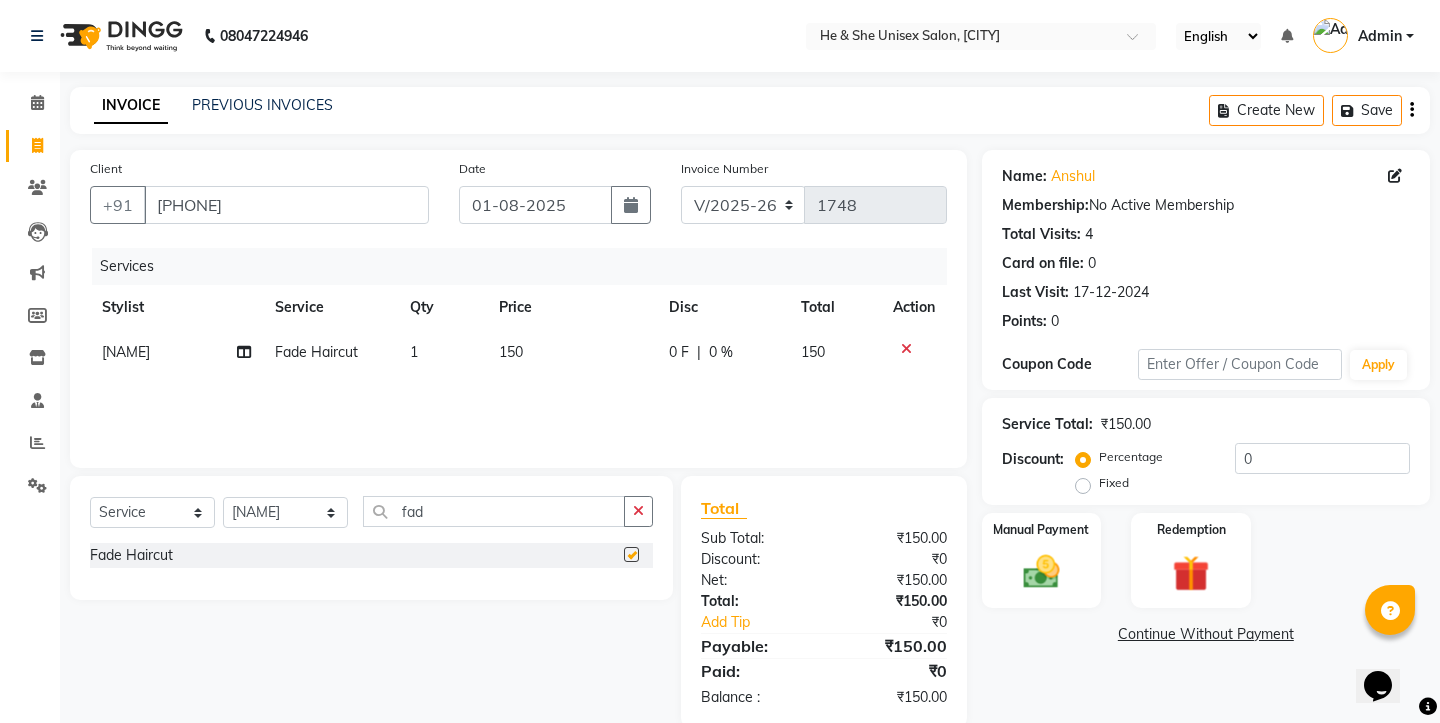 checkbox on "false" 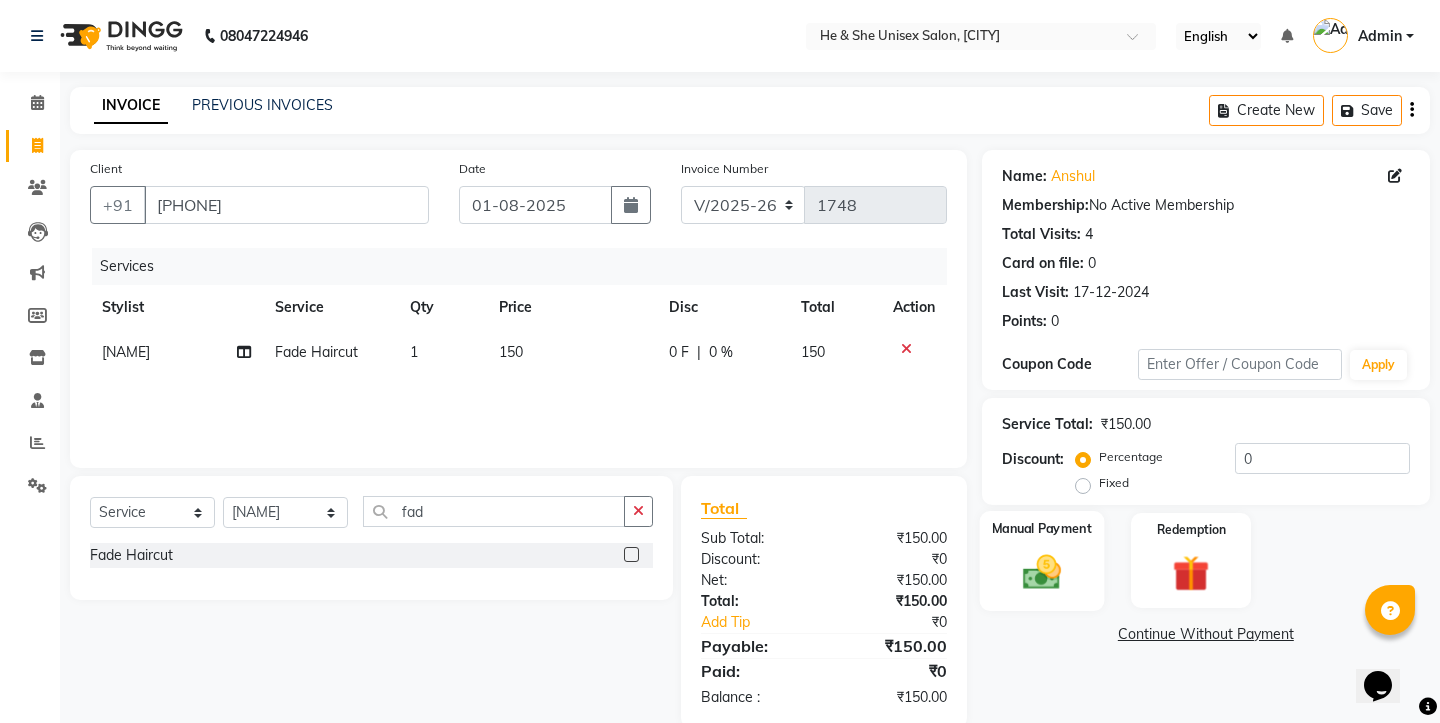 click 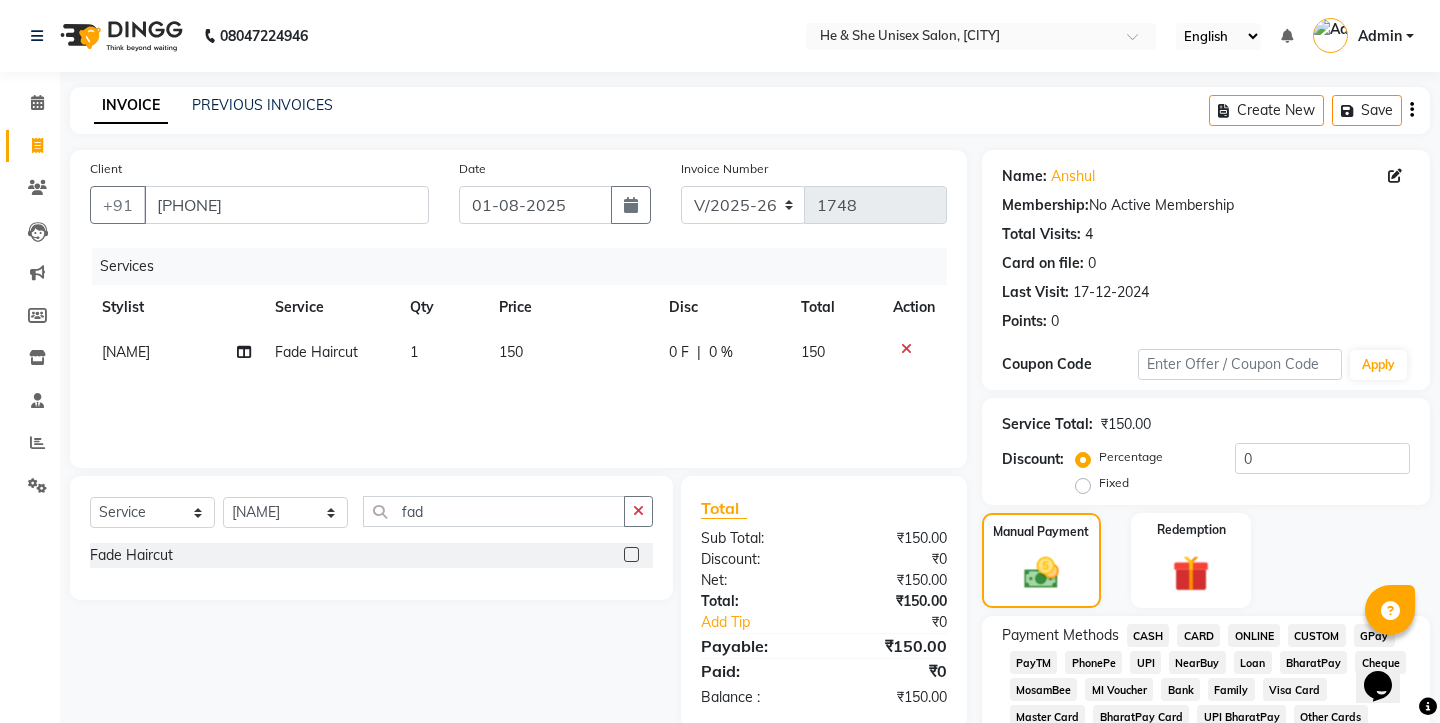 click on "CASH" 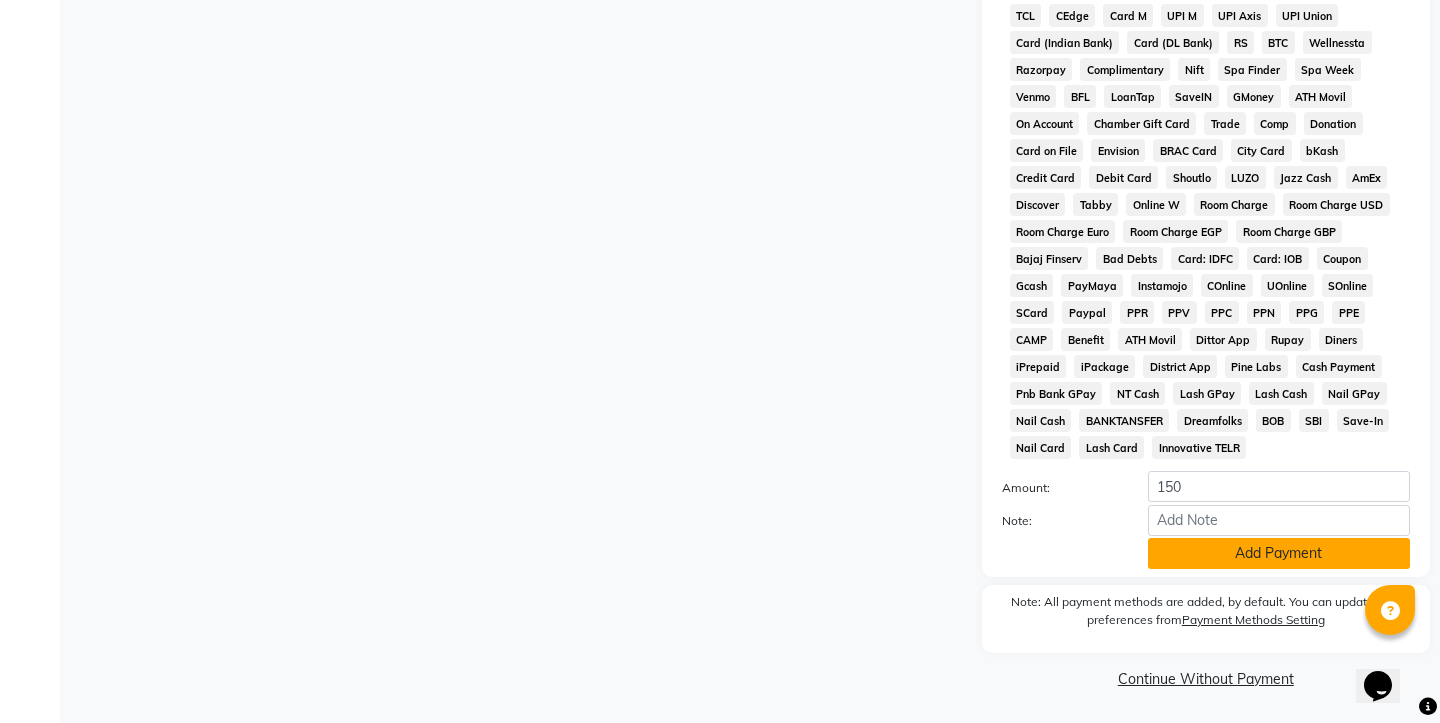 click on "Add Payment" 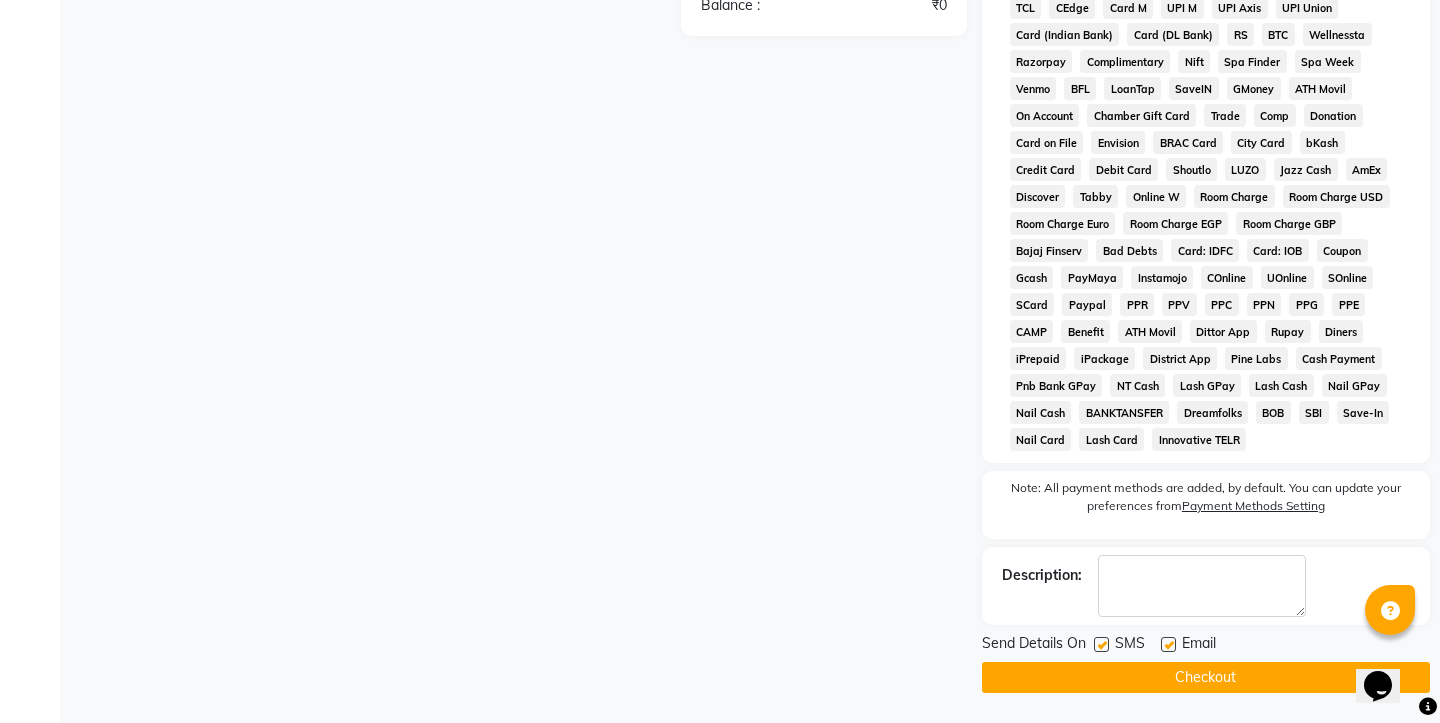 scroll, scrollTop: 763, scrollLeft: 0, axis: vertical 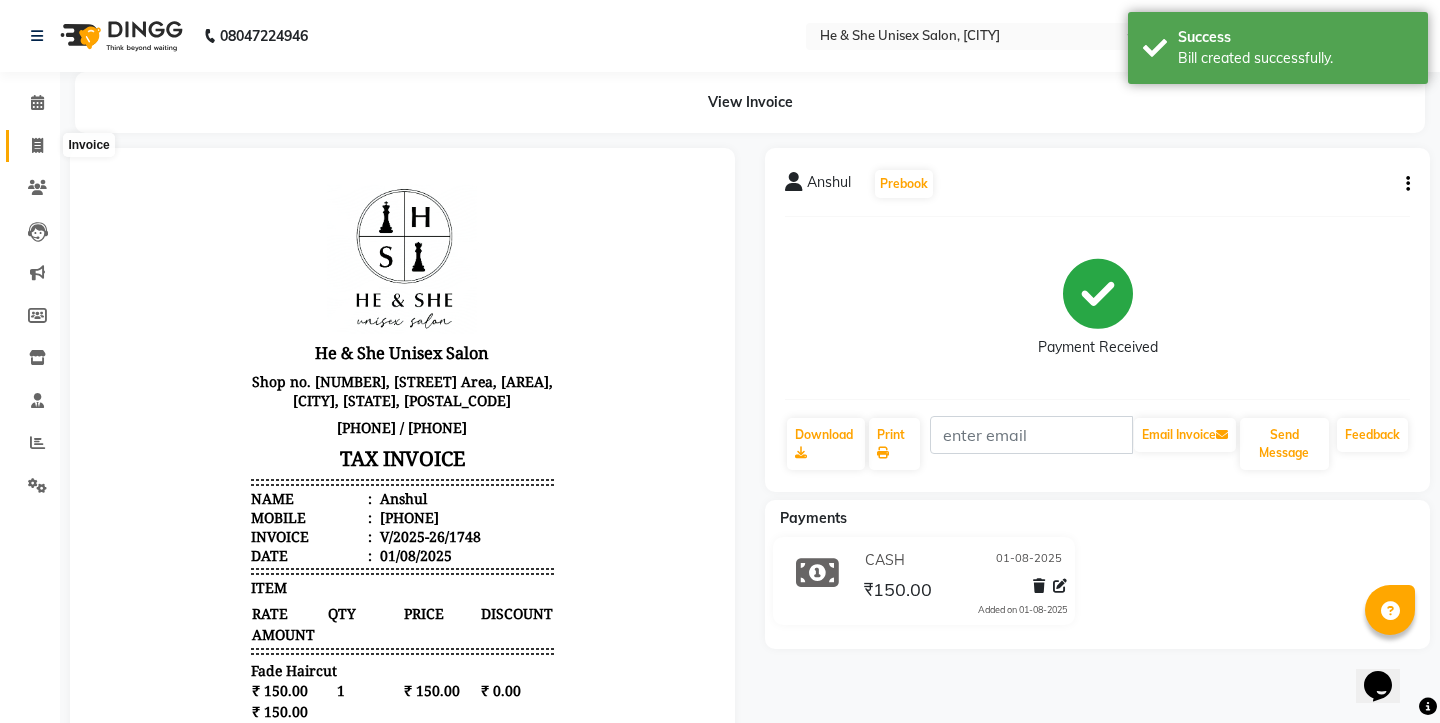 click 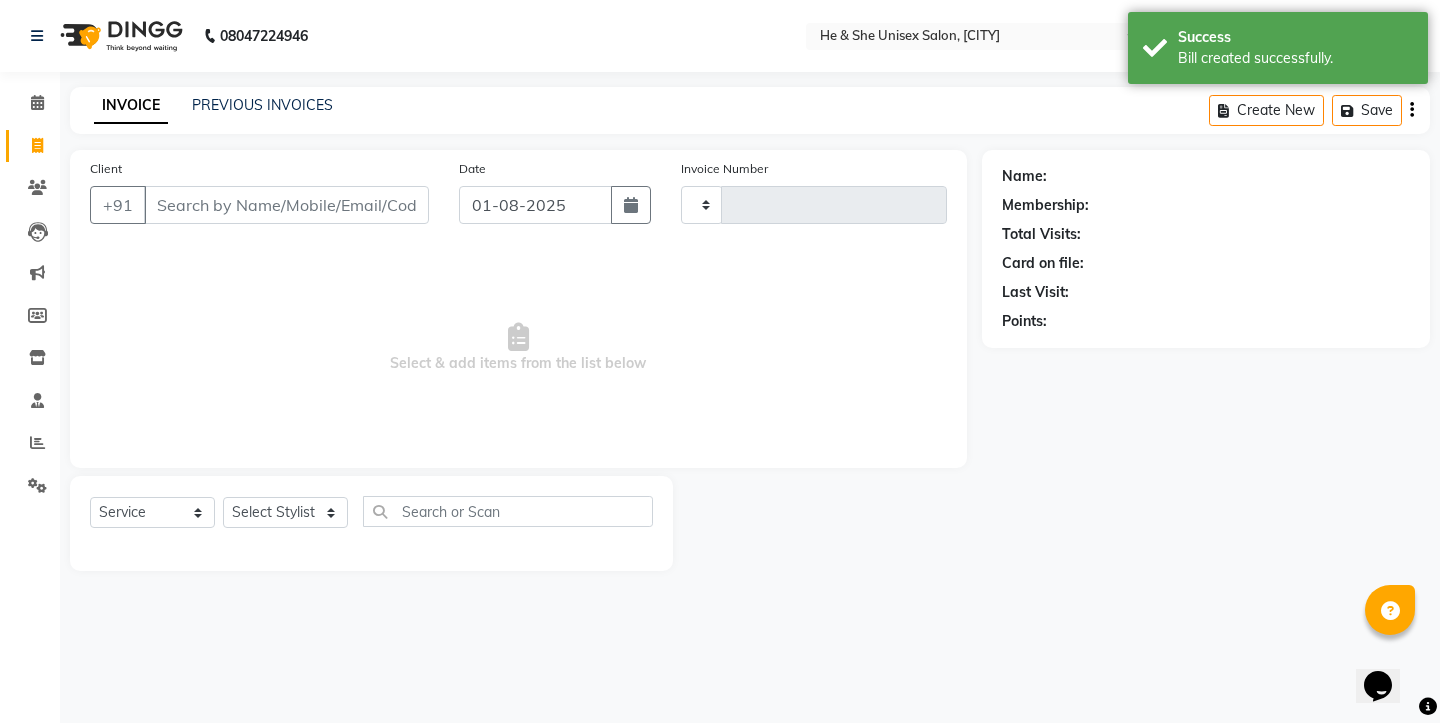 type on "1749" 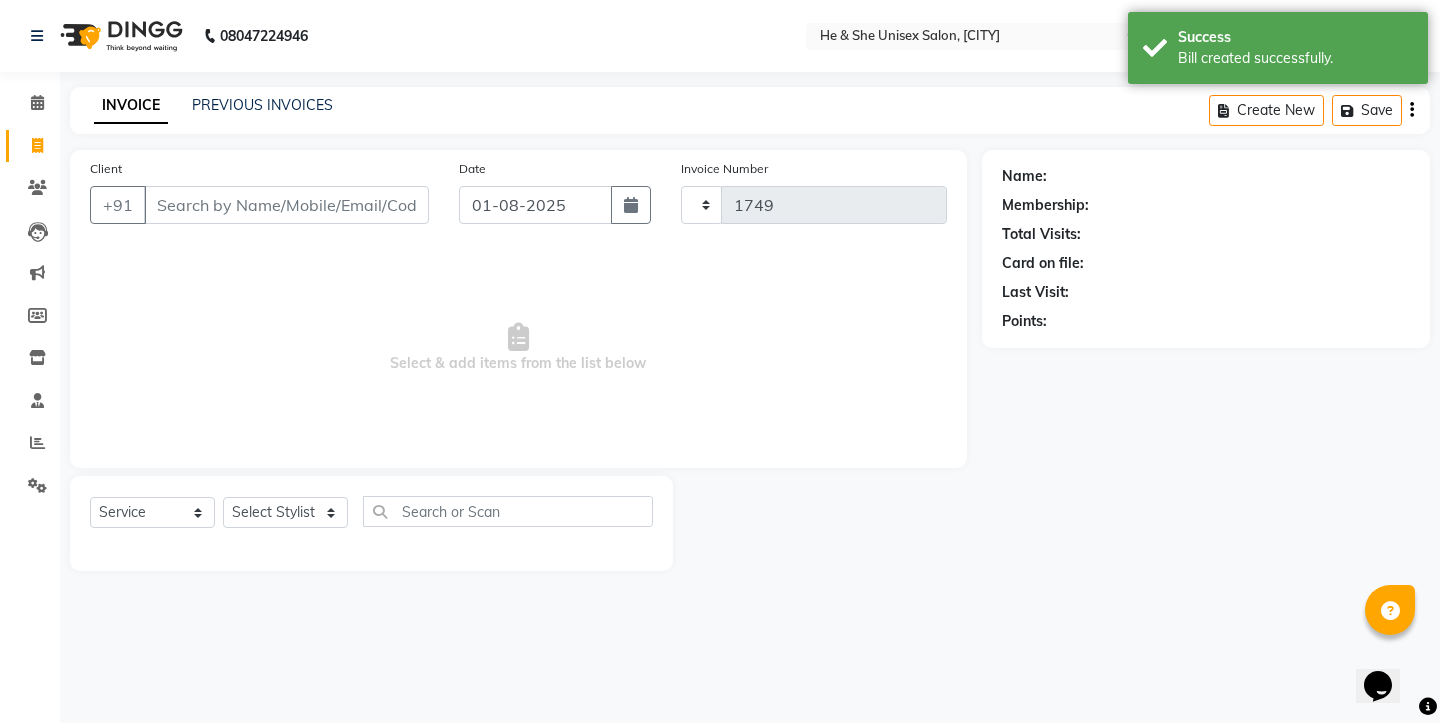 select on "4745" 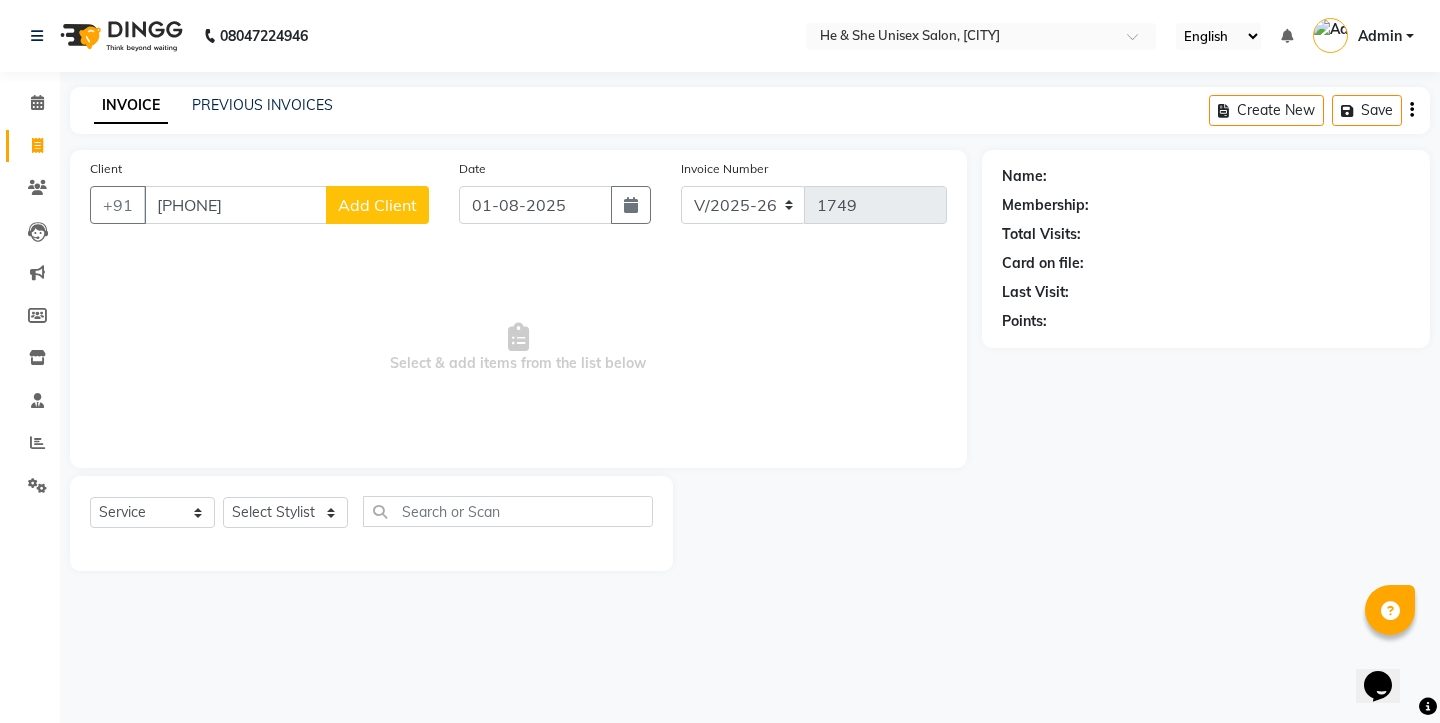 type on "[PHONE]" 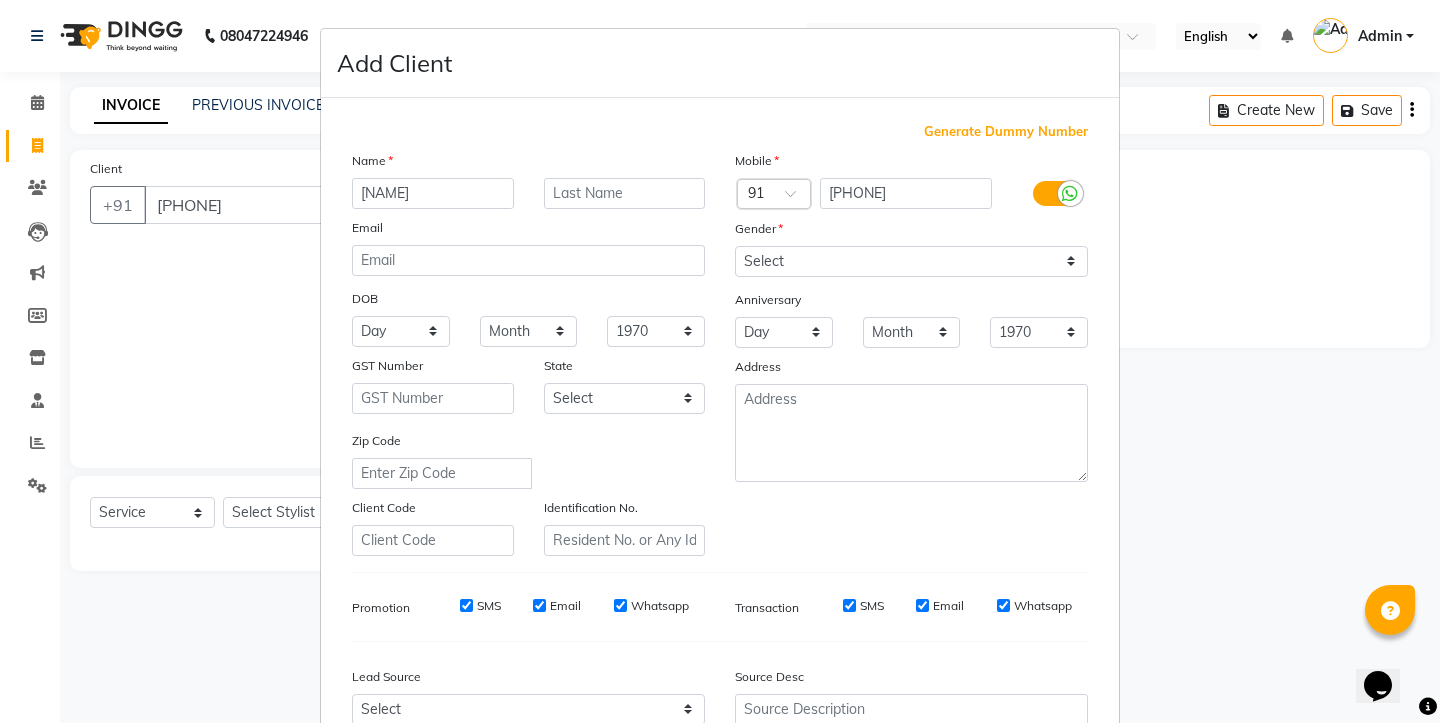 type on "[NAME]" 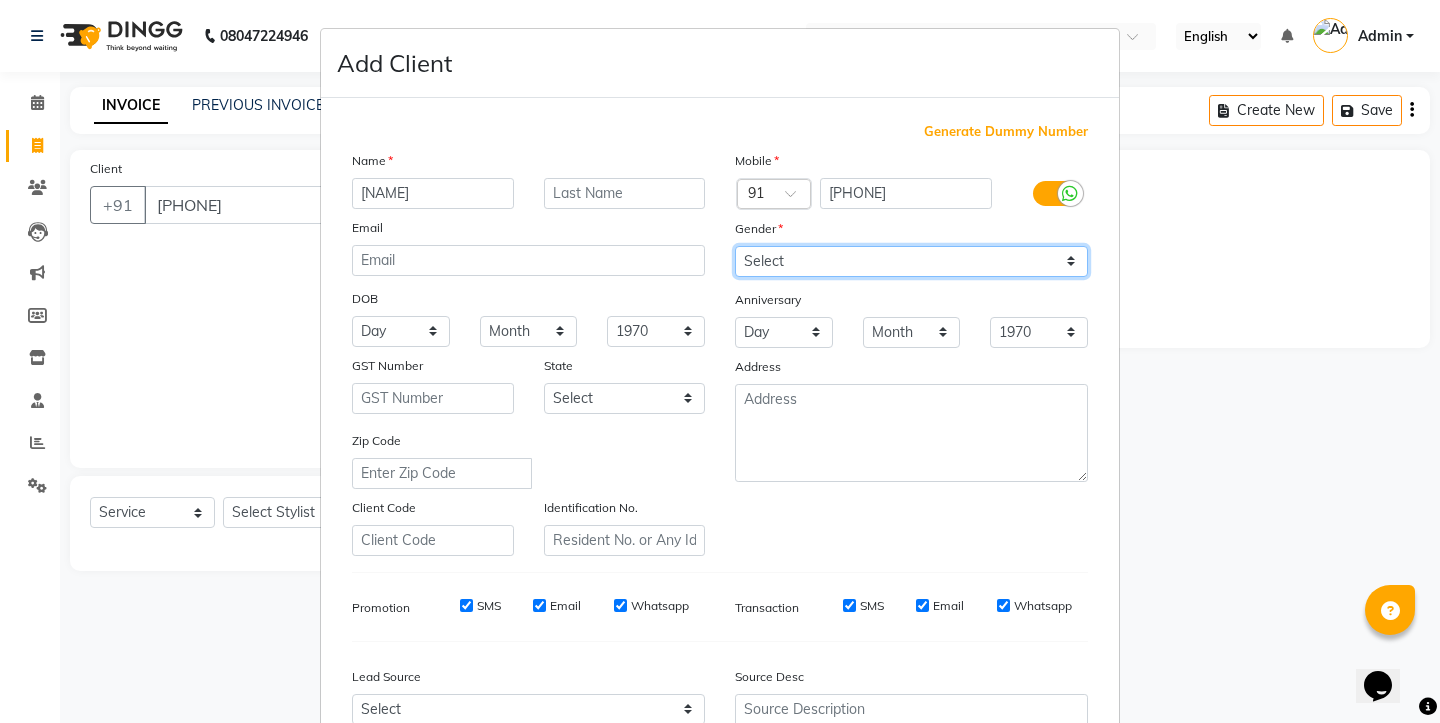 select on "female" 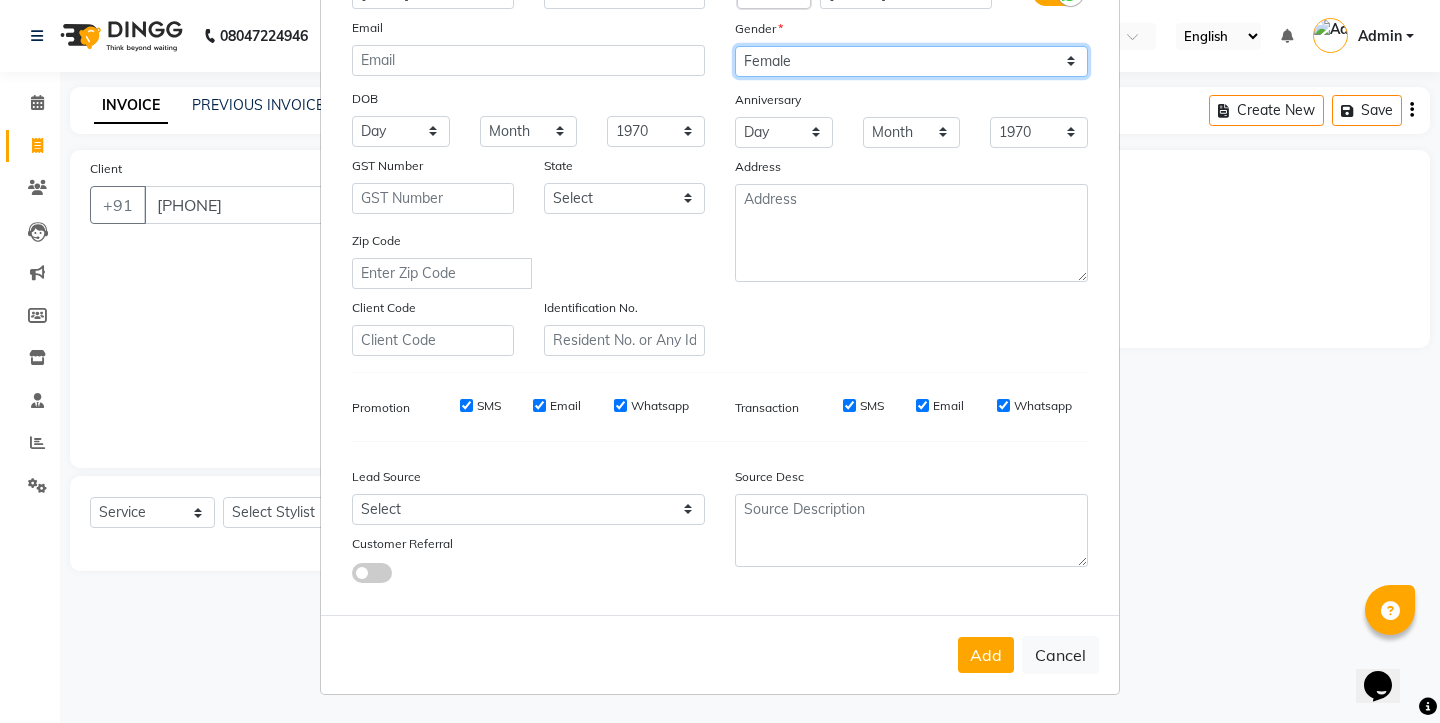 scroll, scrollTop: 199, scrollLeft: 0, axis: vertical 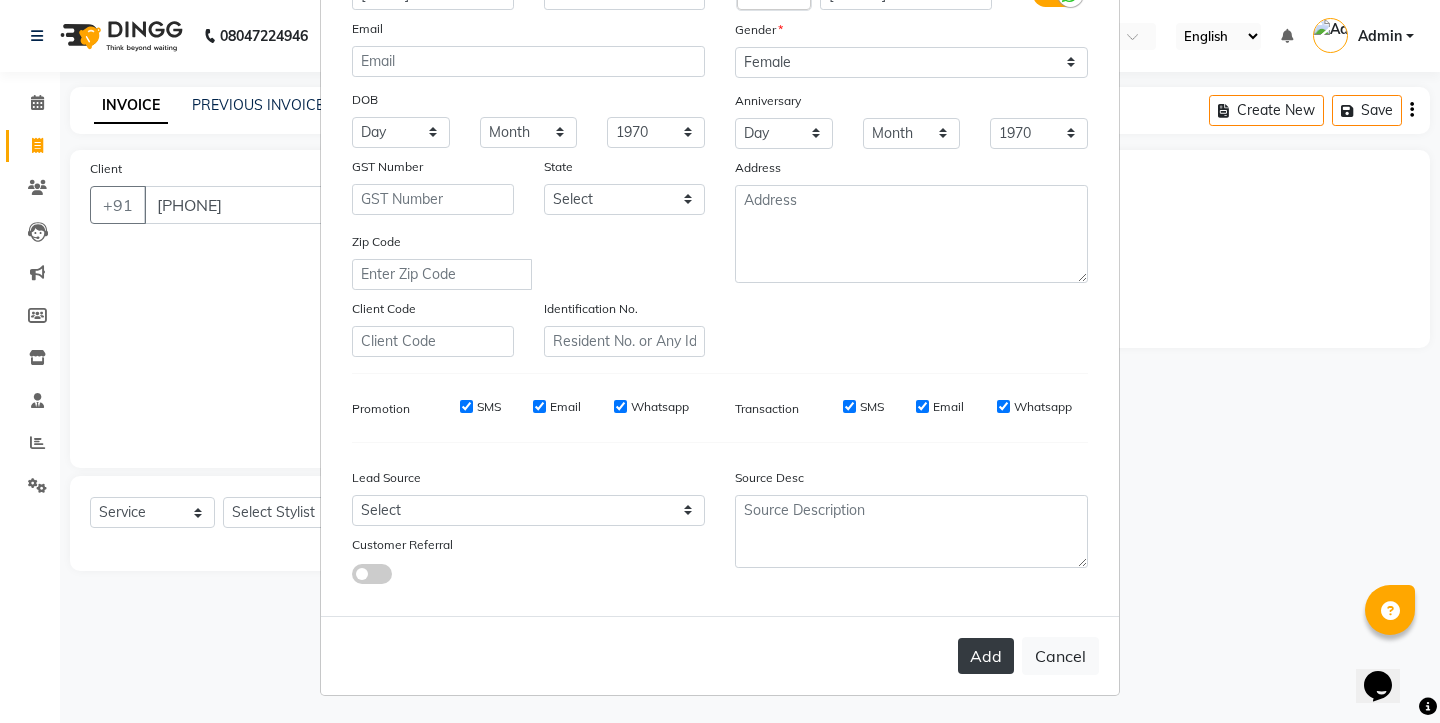 click on "Add" at bounding box center (986, 656) 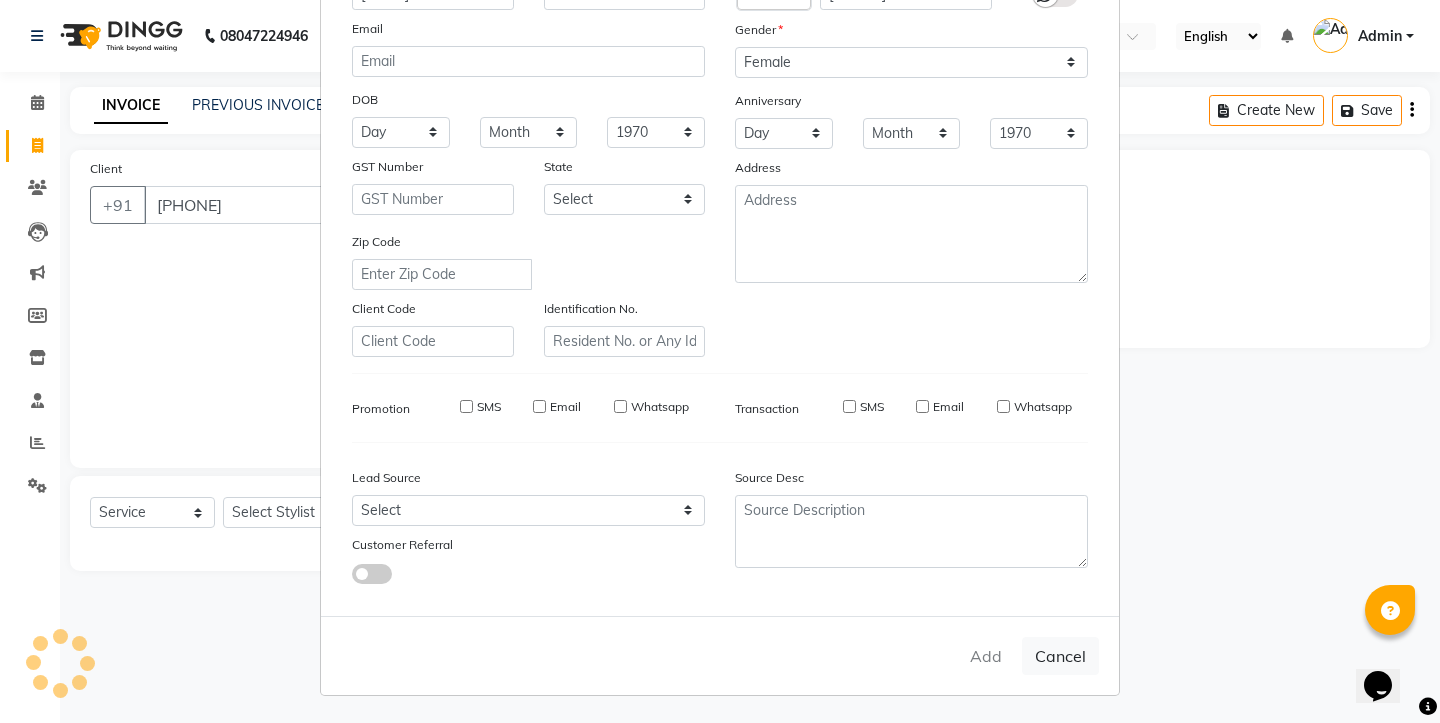 type 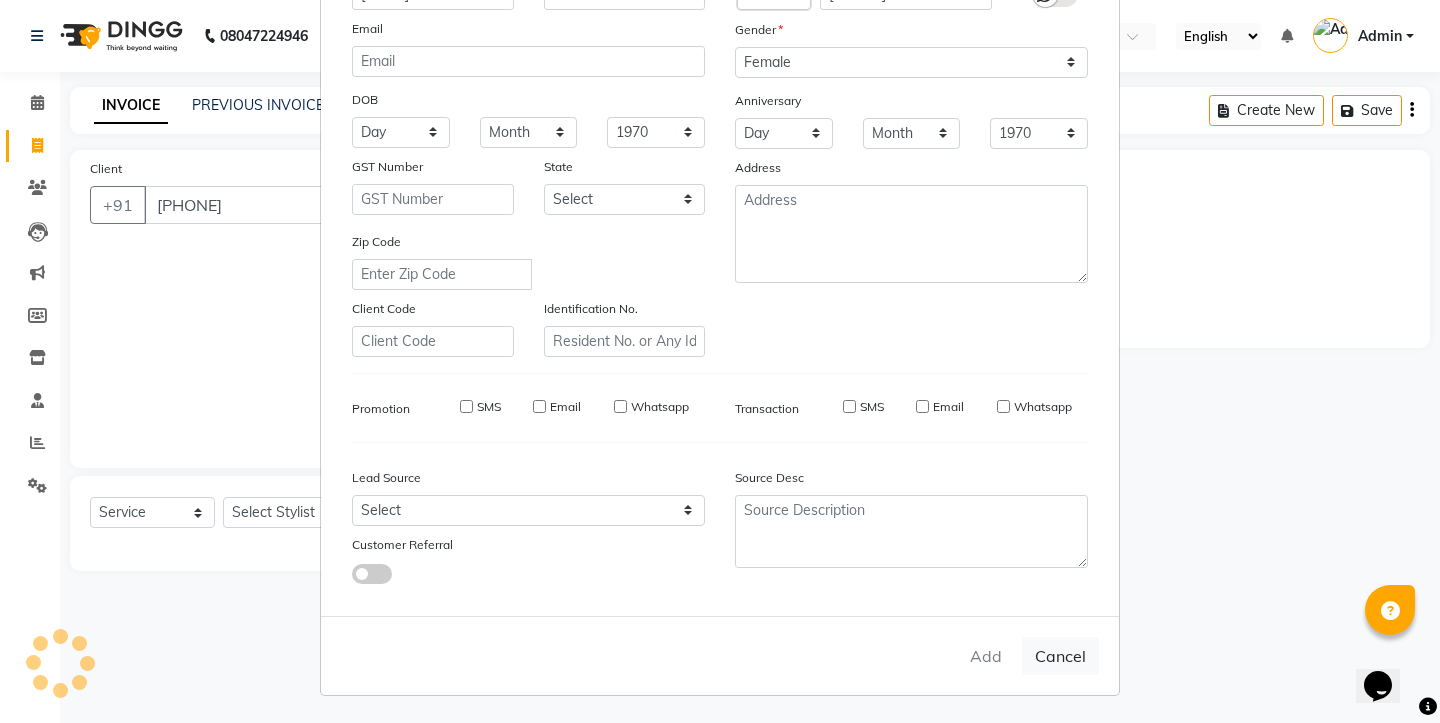 select 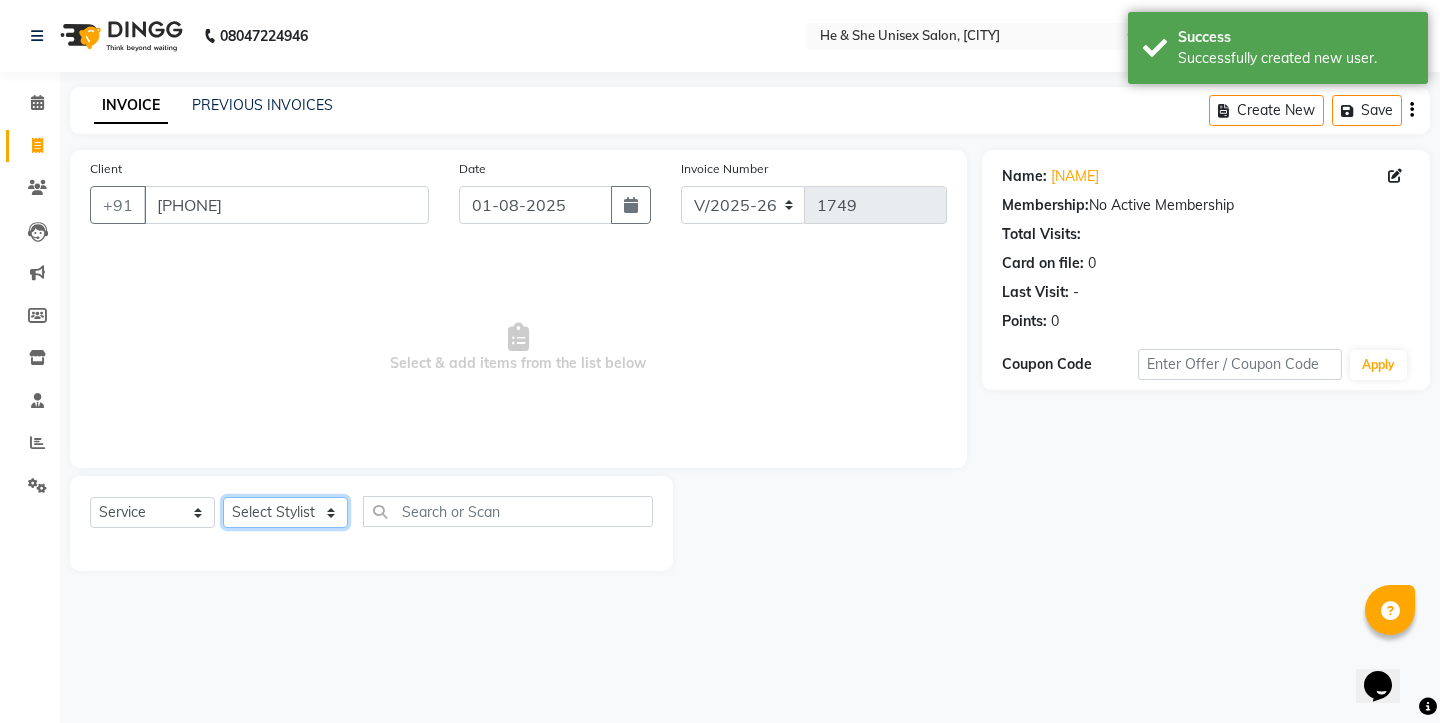 select on "[NUMBER]" 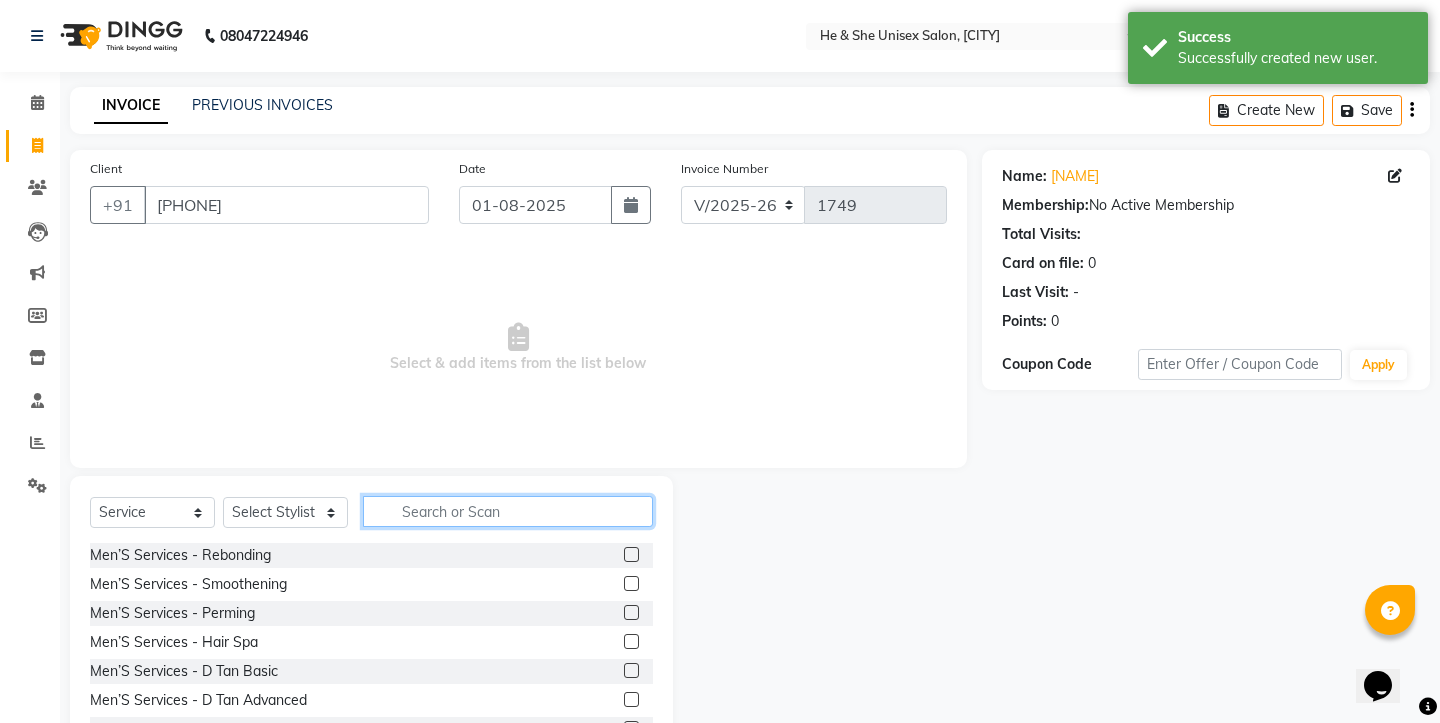 click 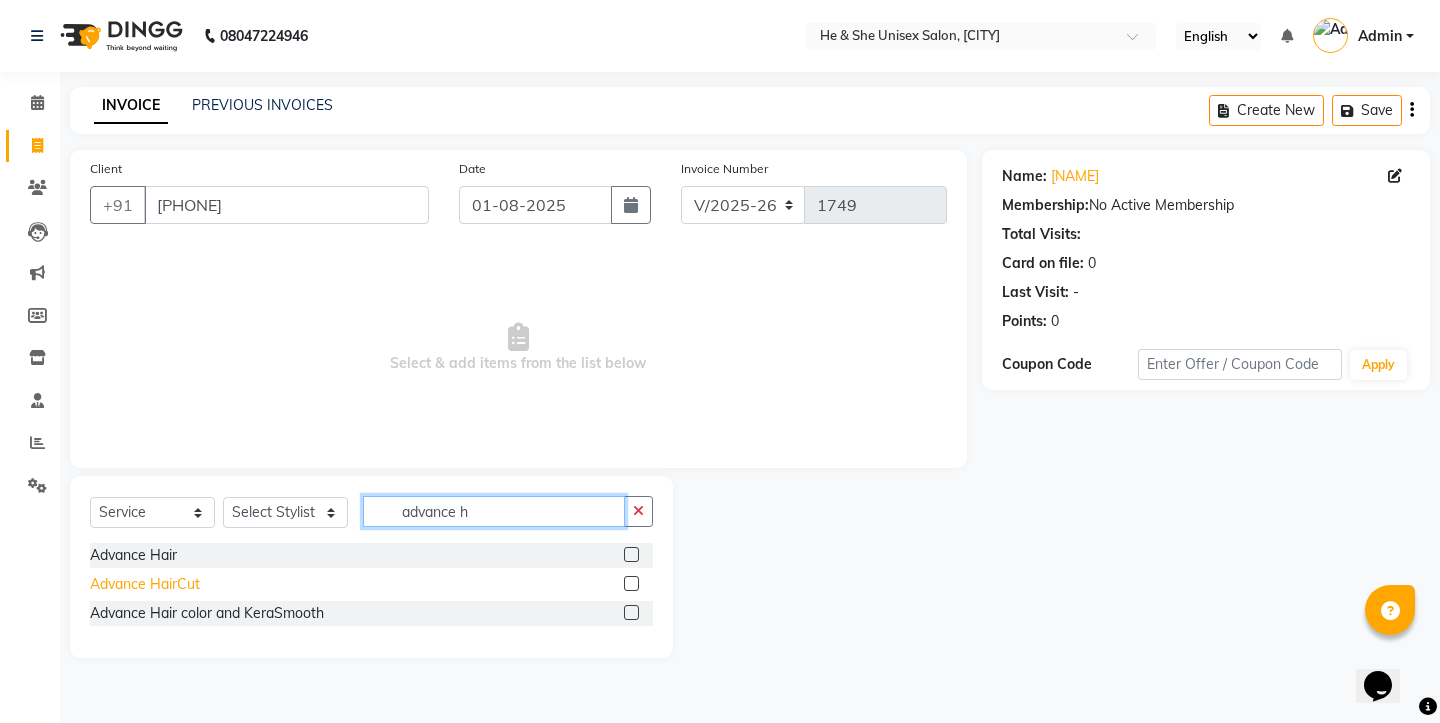 type on "advance h" 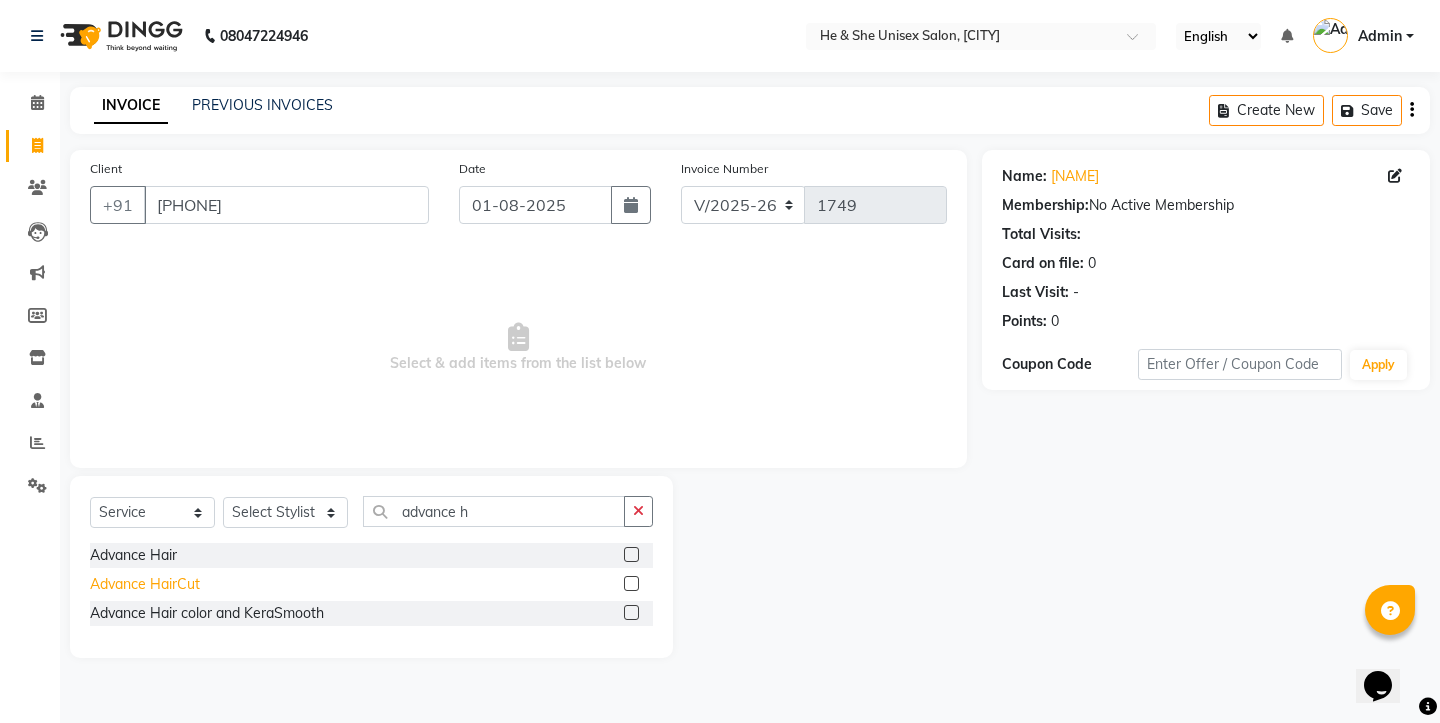 click on "Advance HairCut" 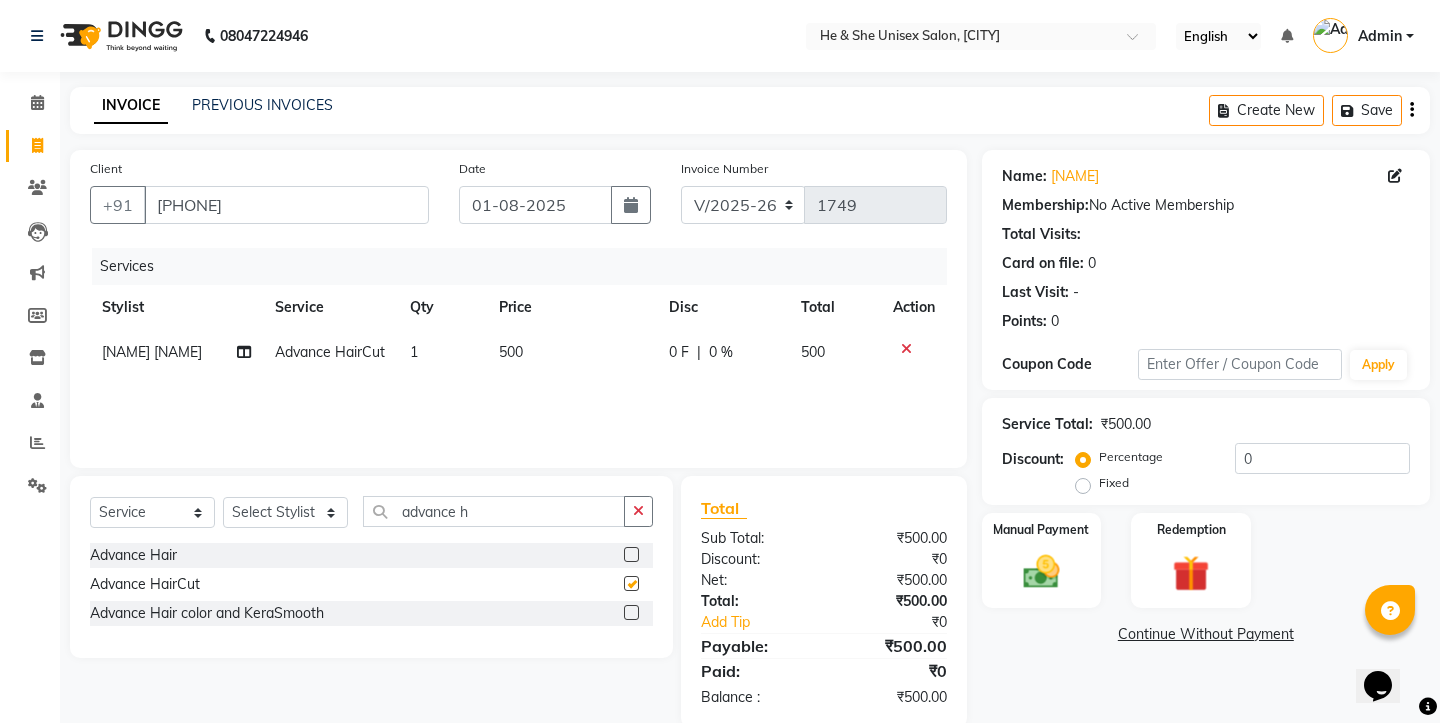 checkbox on "false" 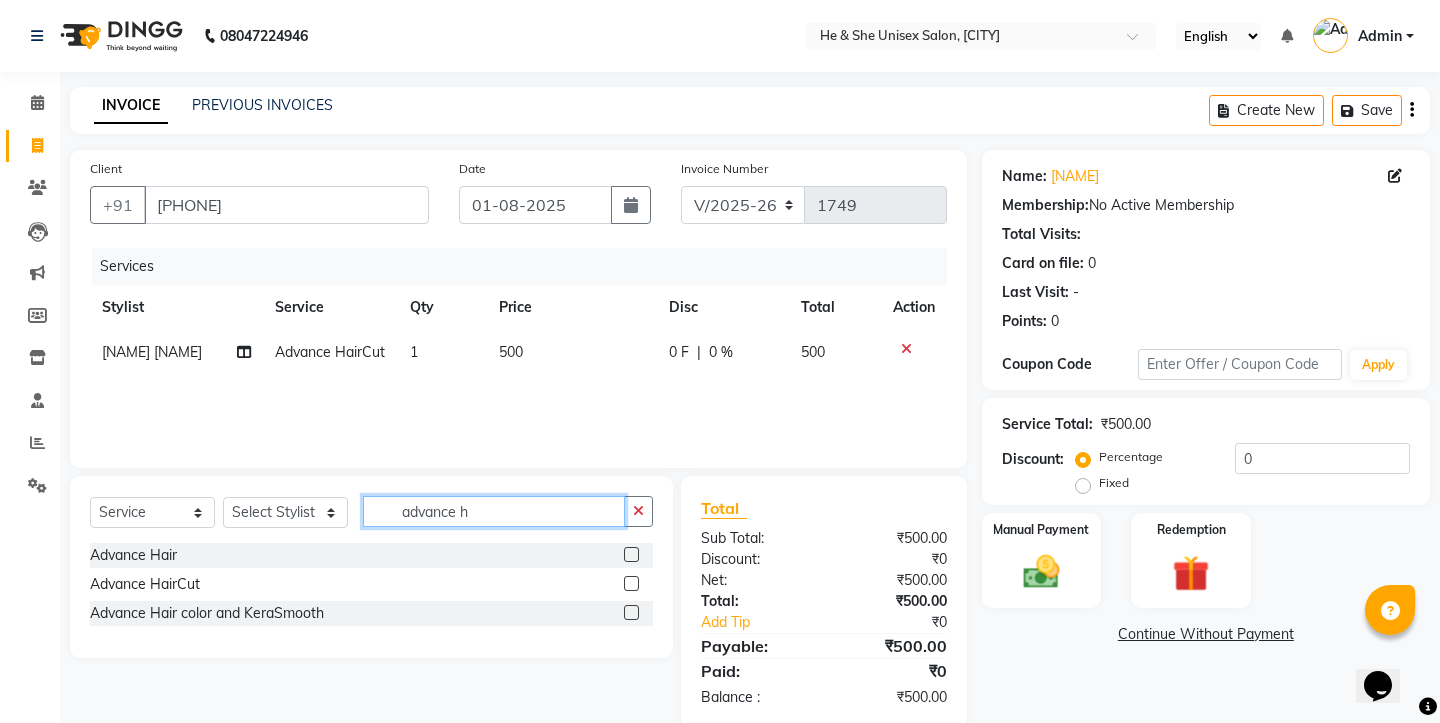 click on "advance h" 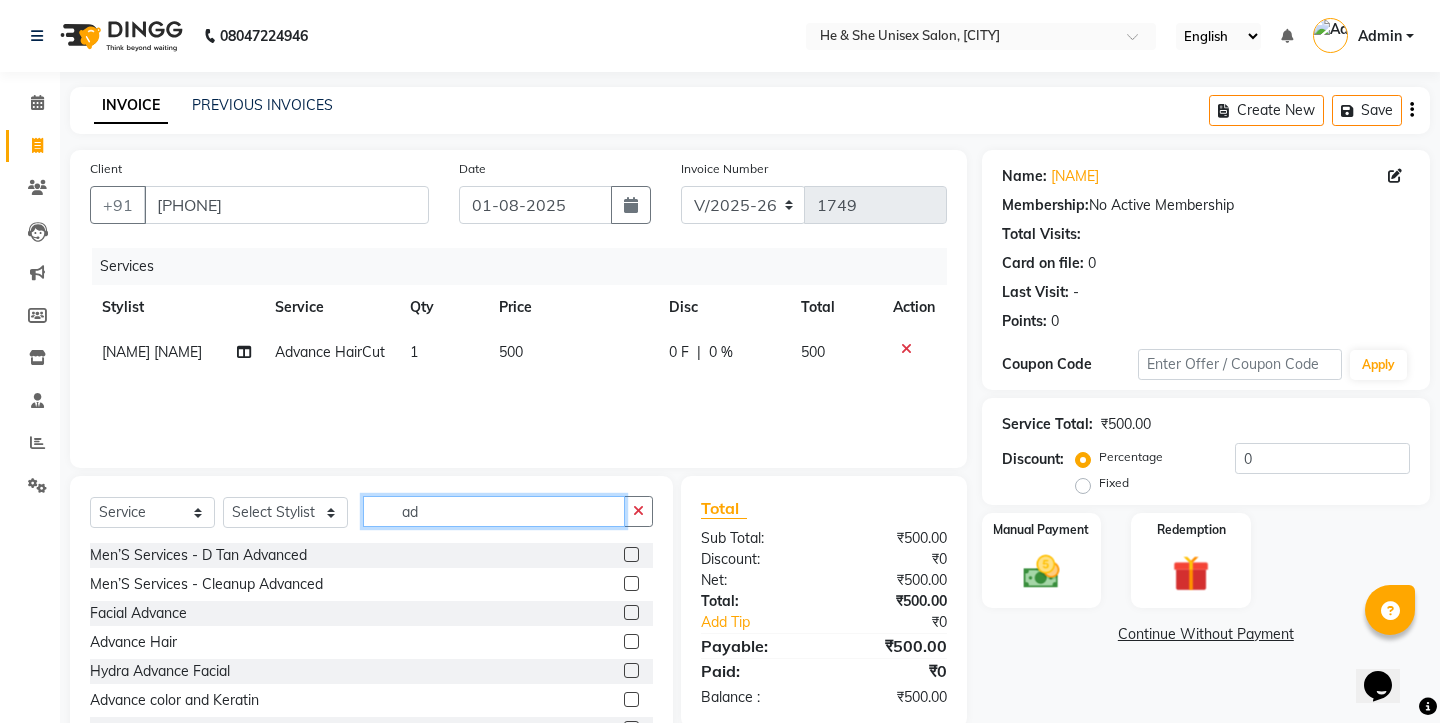 type on "a" 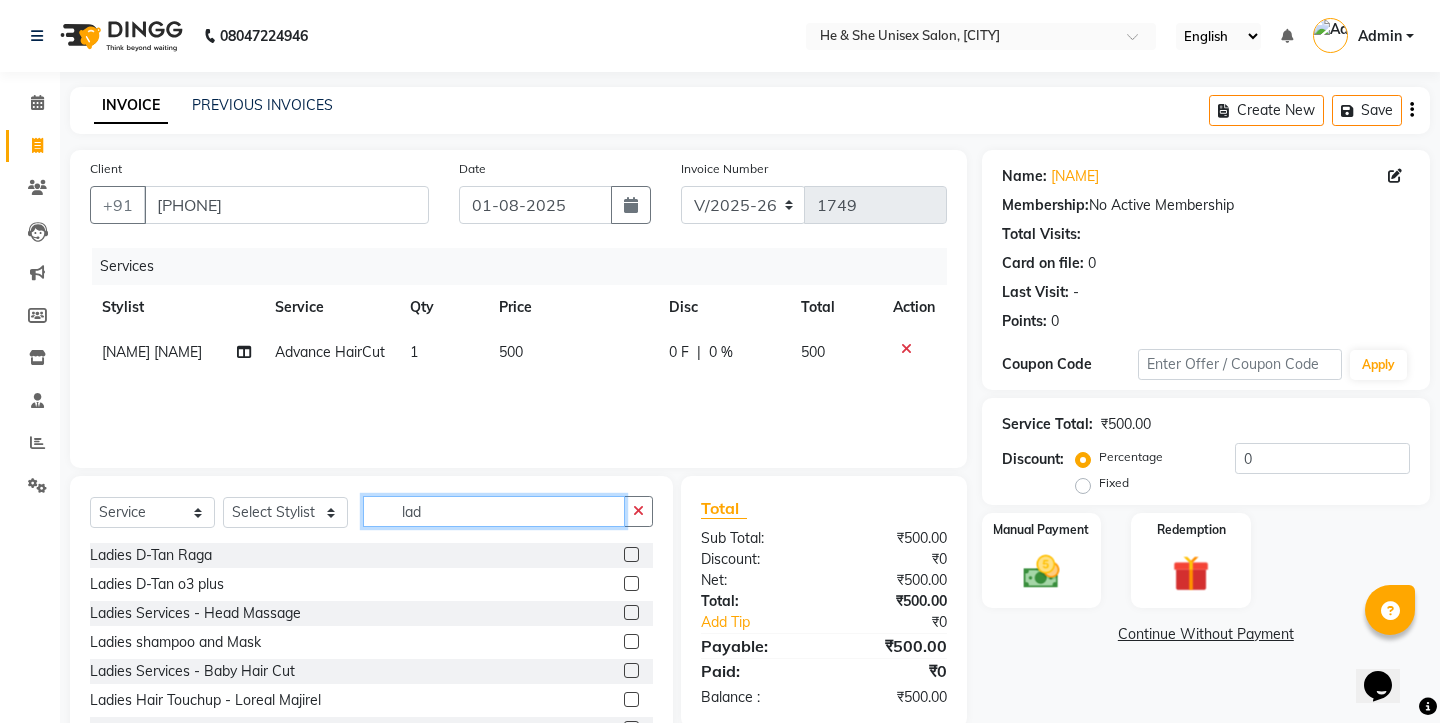 scroll, scrollTop: 30, scrollLeft: 0, axis: vertical 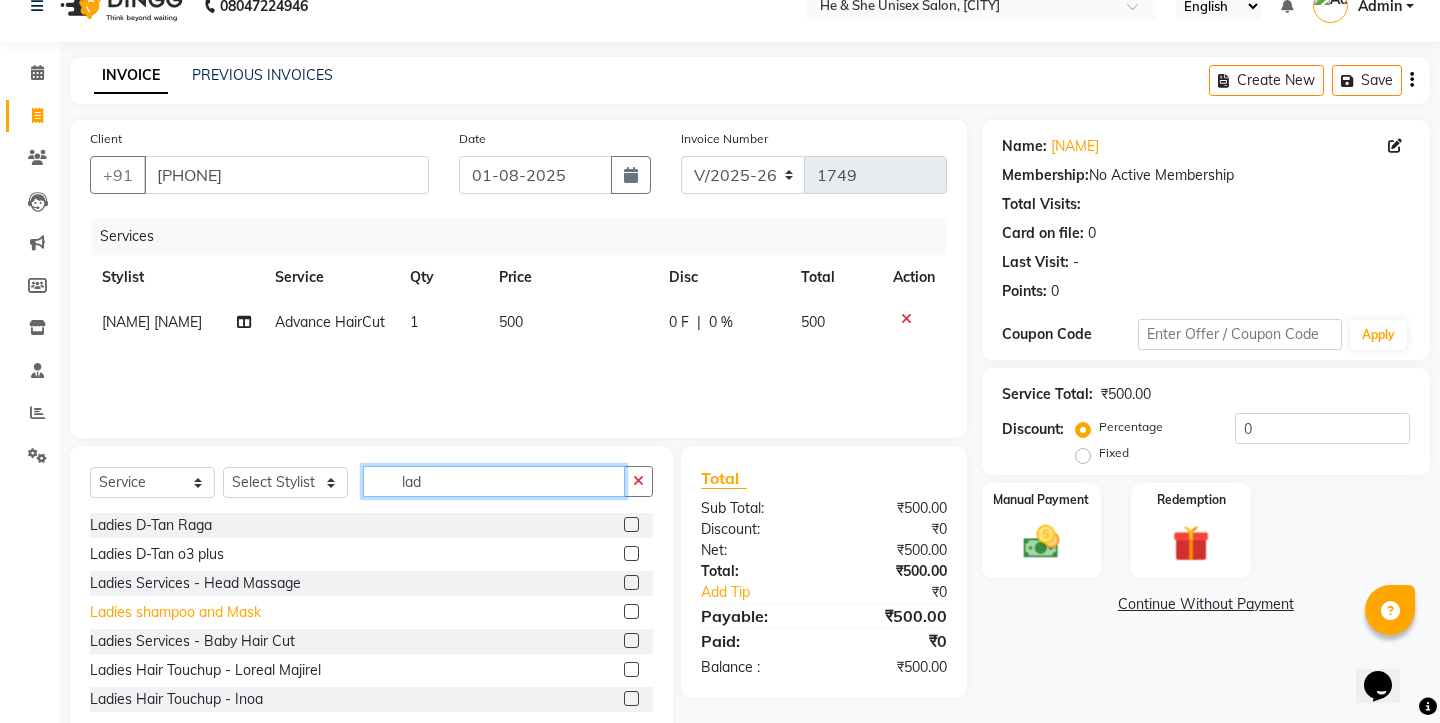 type on "lad" 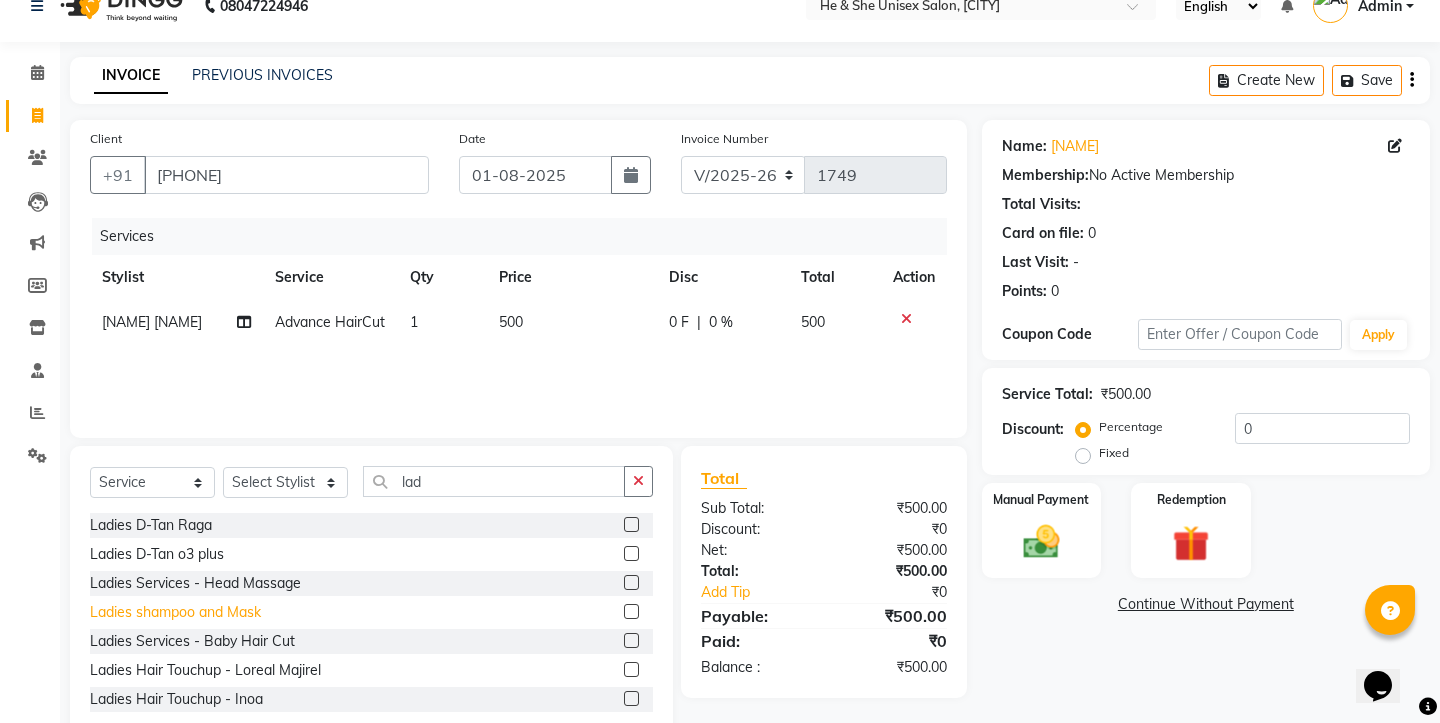click on "Ladies shampoo and Mask" 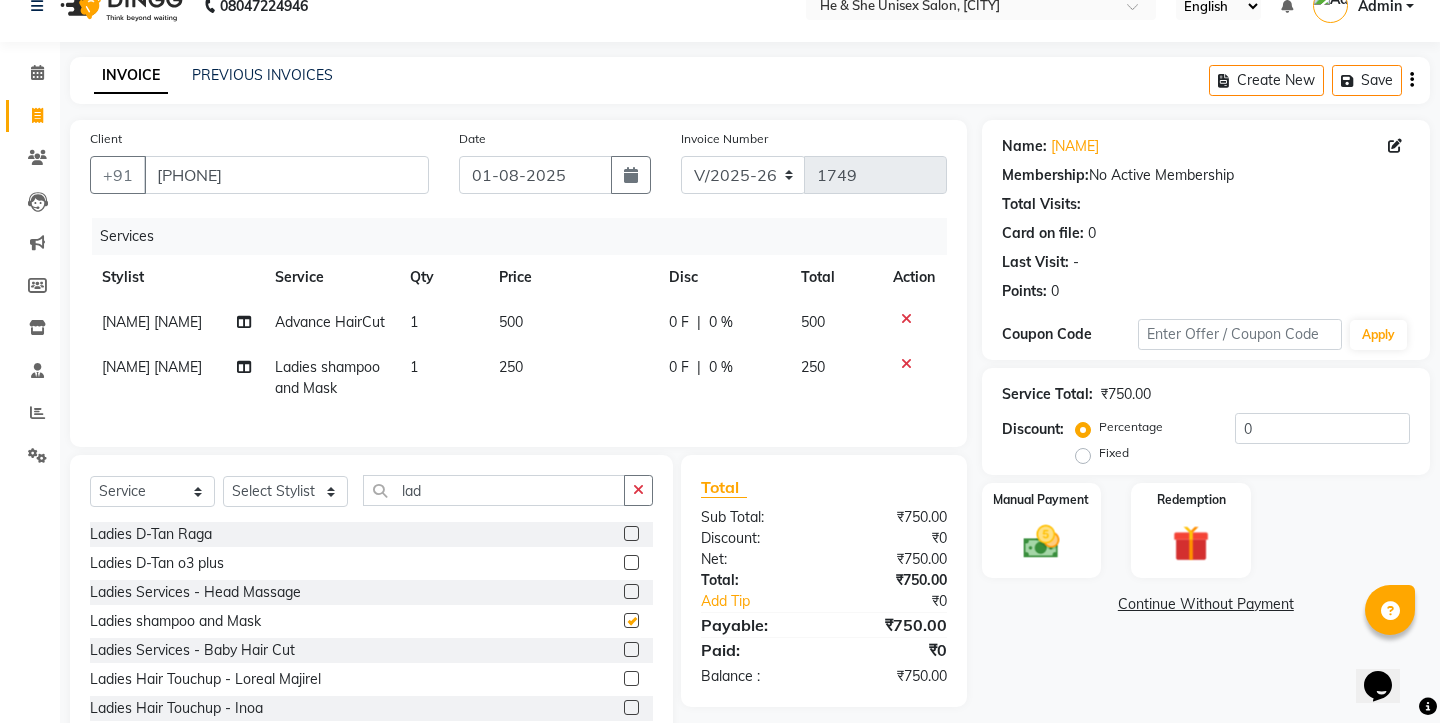 checkbox on "false" 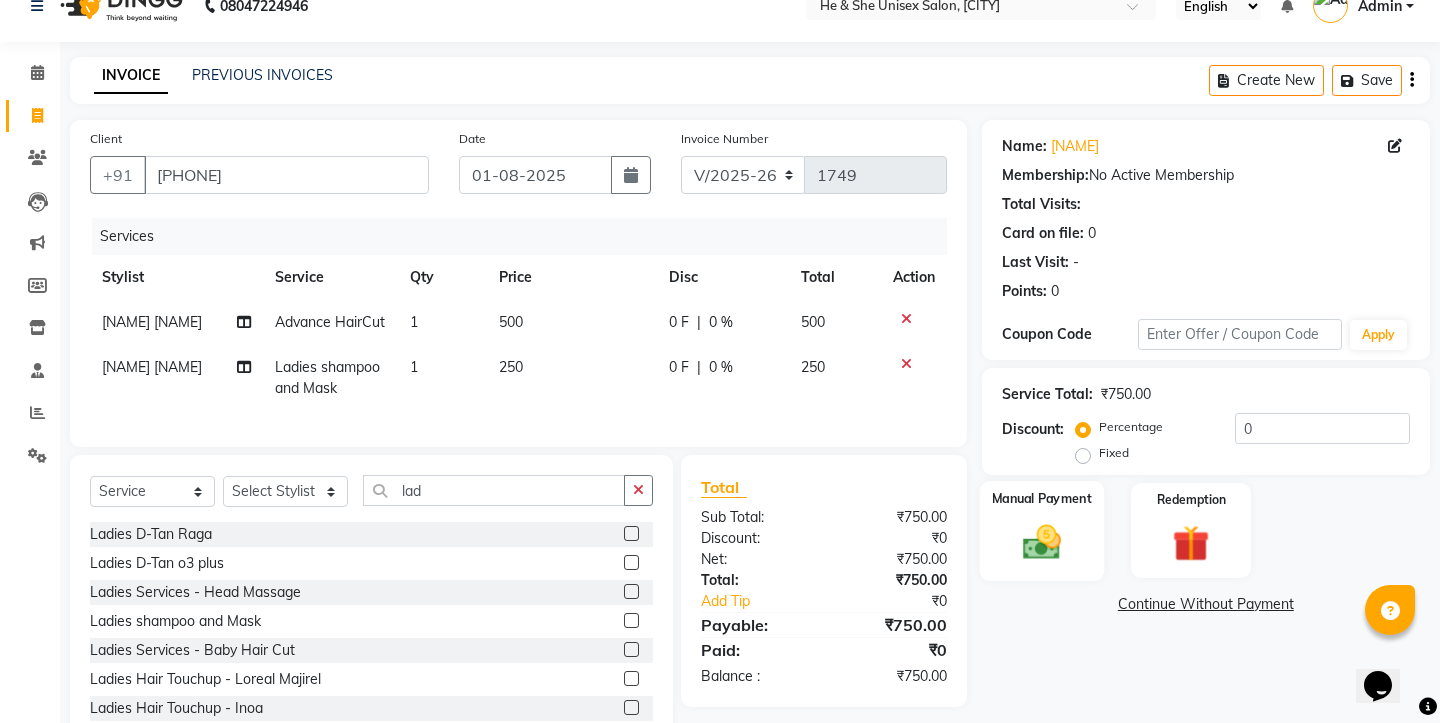 click on "Manual Payment" 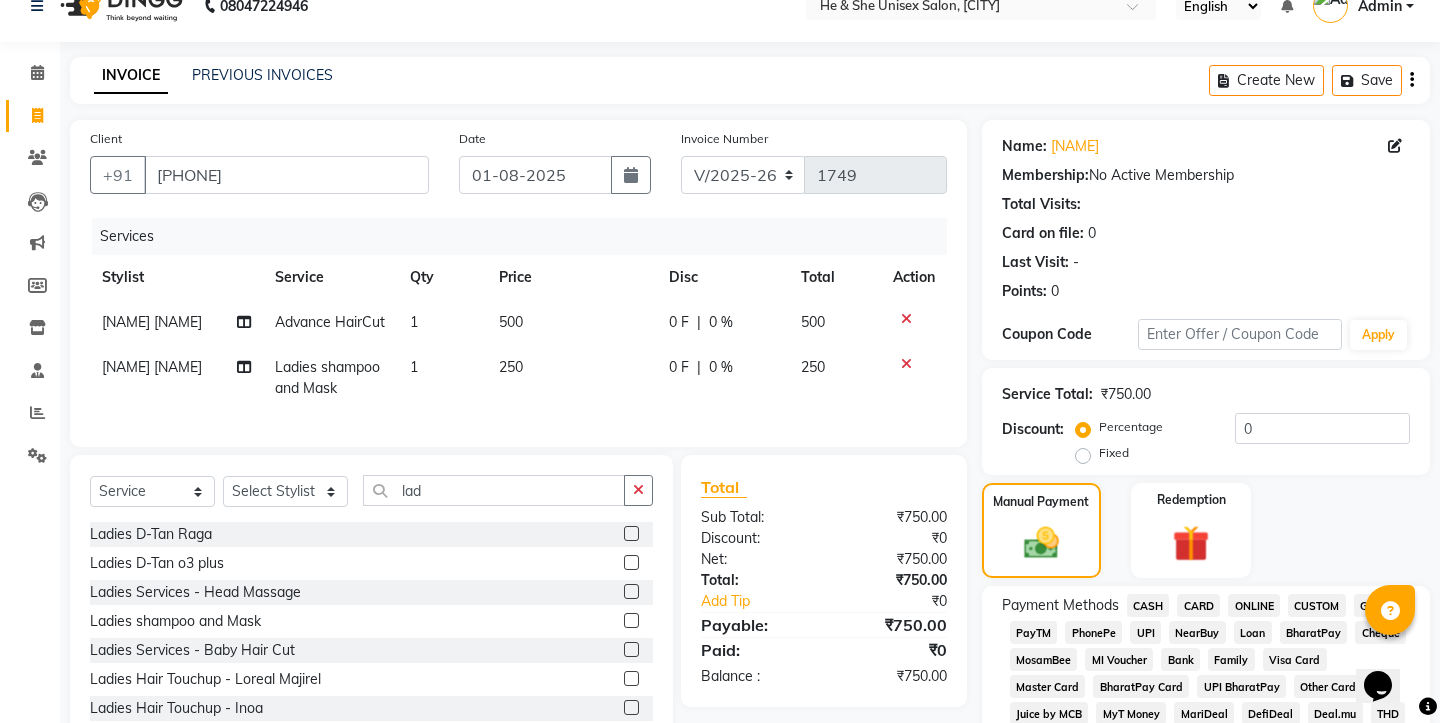 click on "CASH" 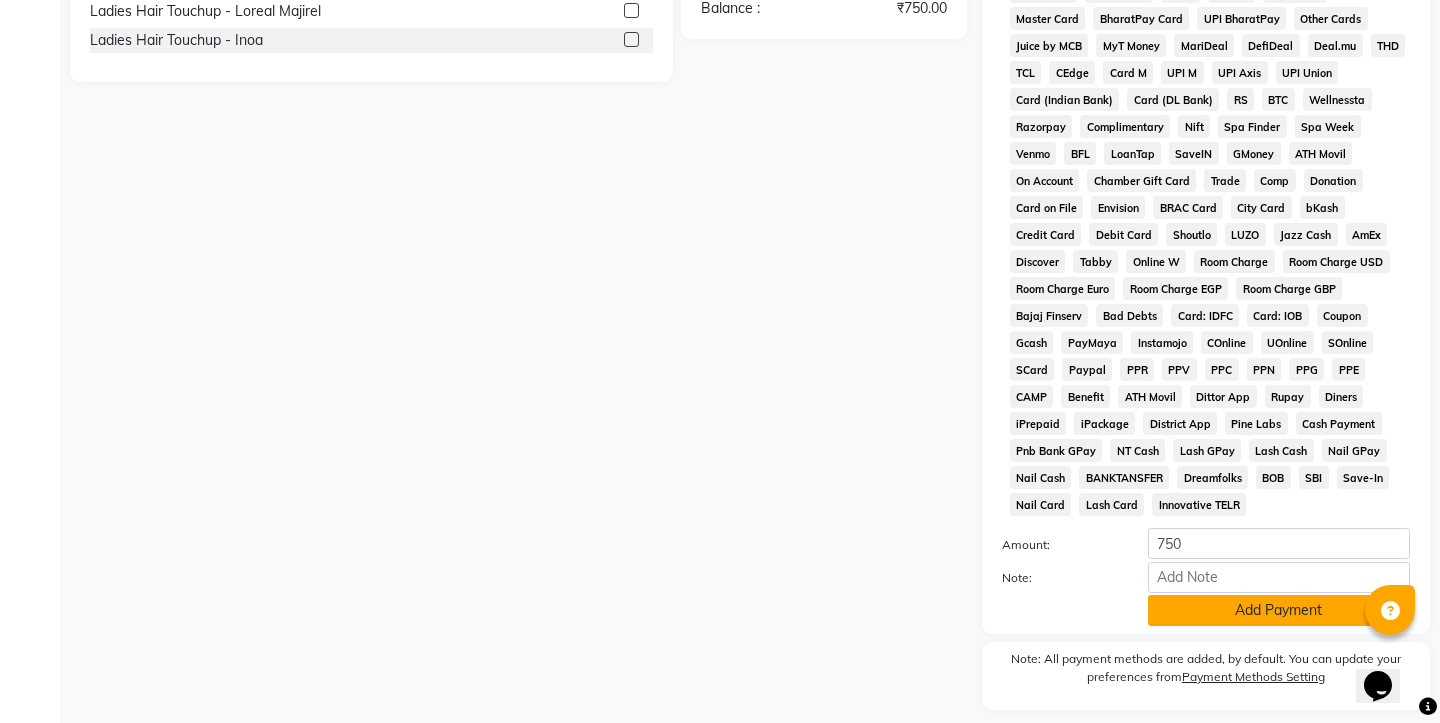 click on "Add Payment" 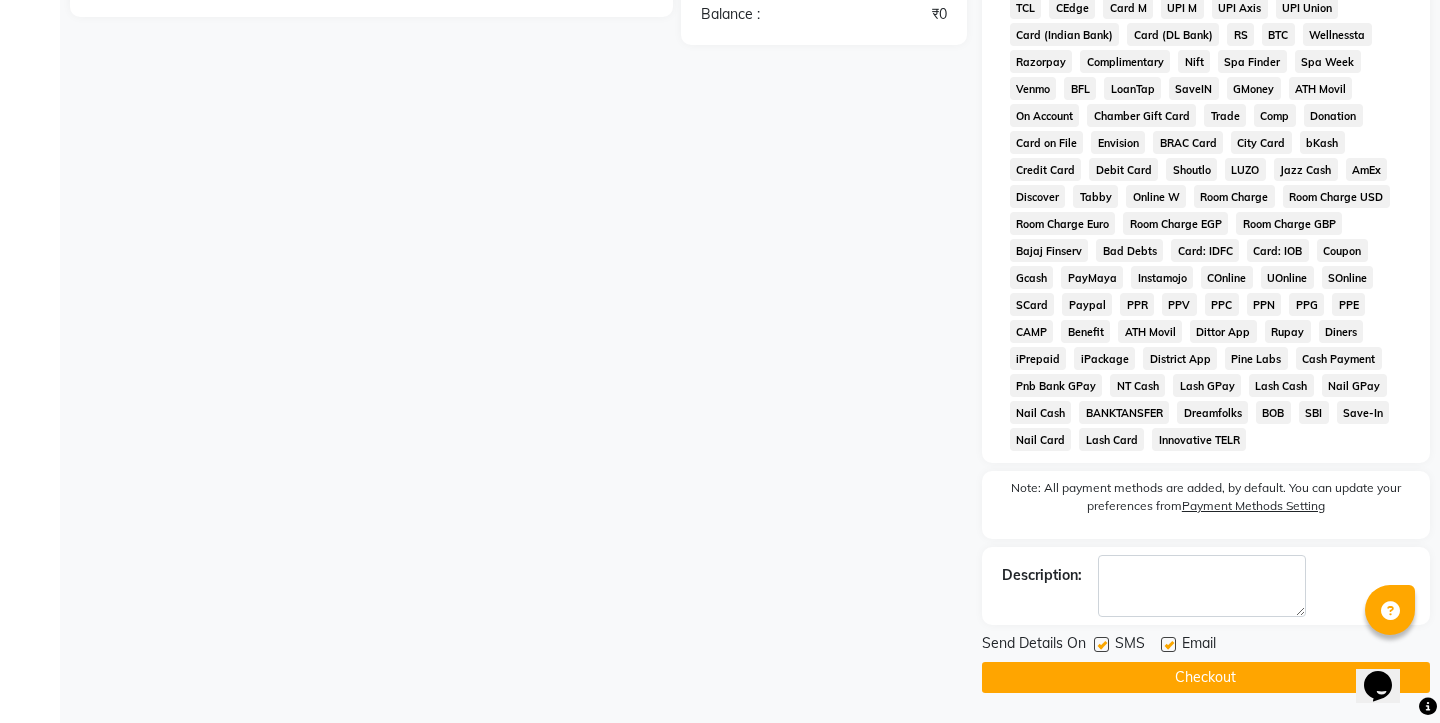 scroll, scrollTop: 763, scrollLeft: 0, axis: vertical 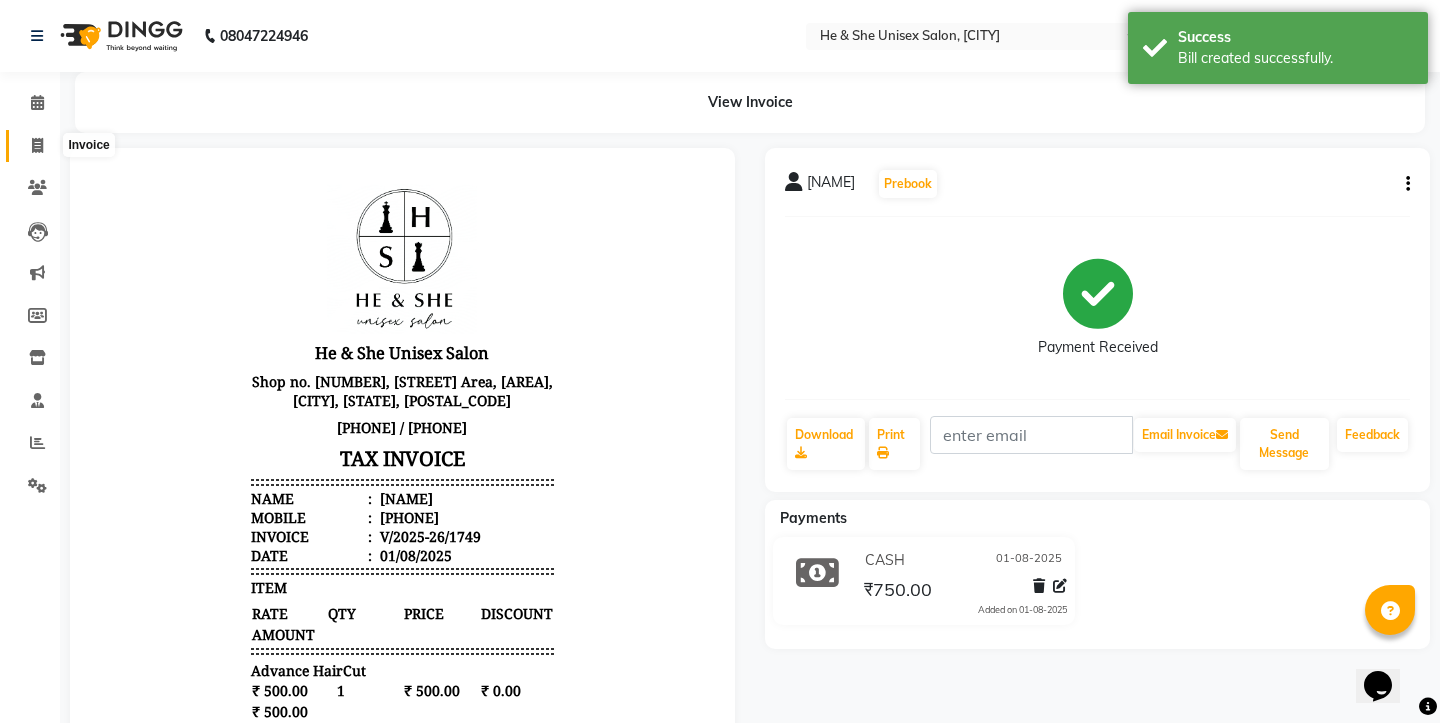 click 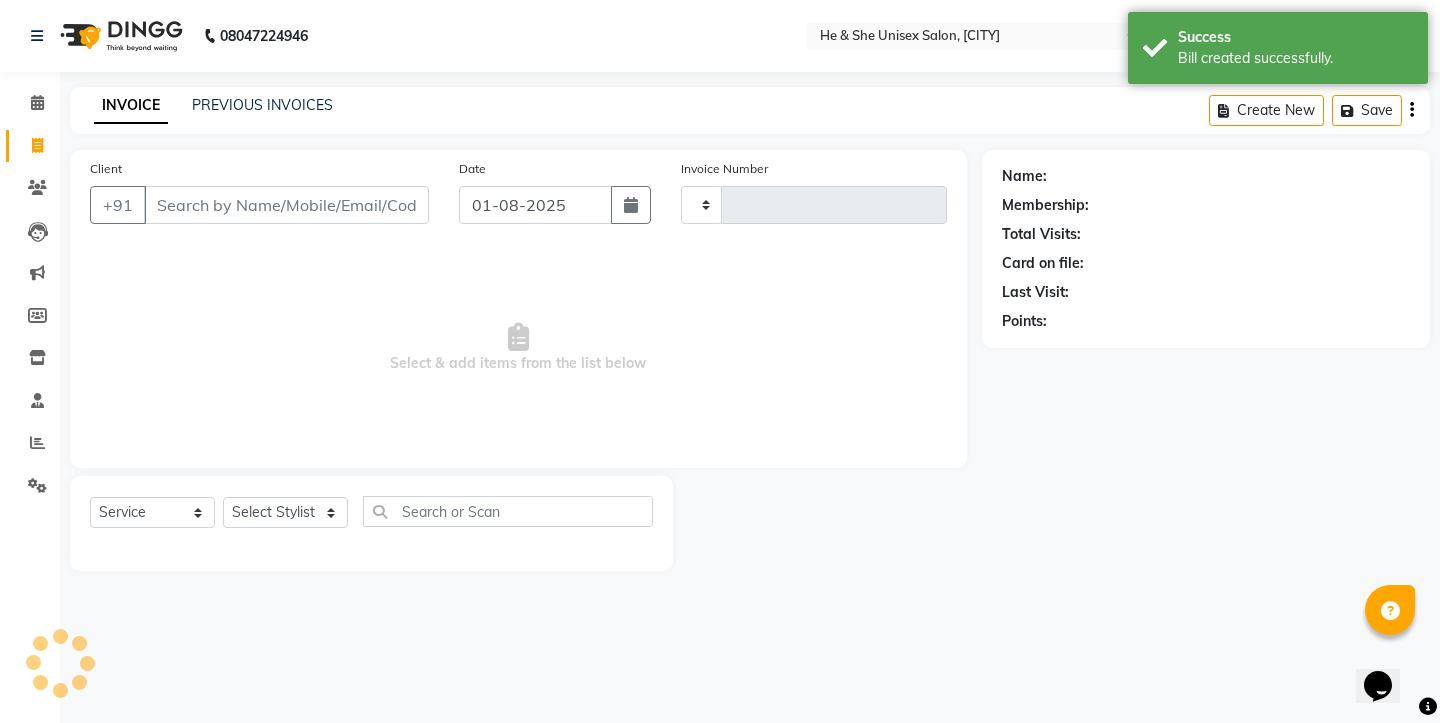 type on "1750" 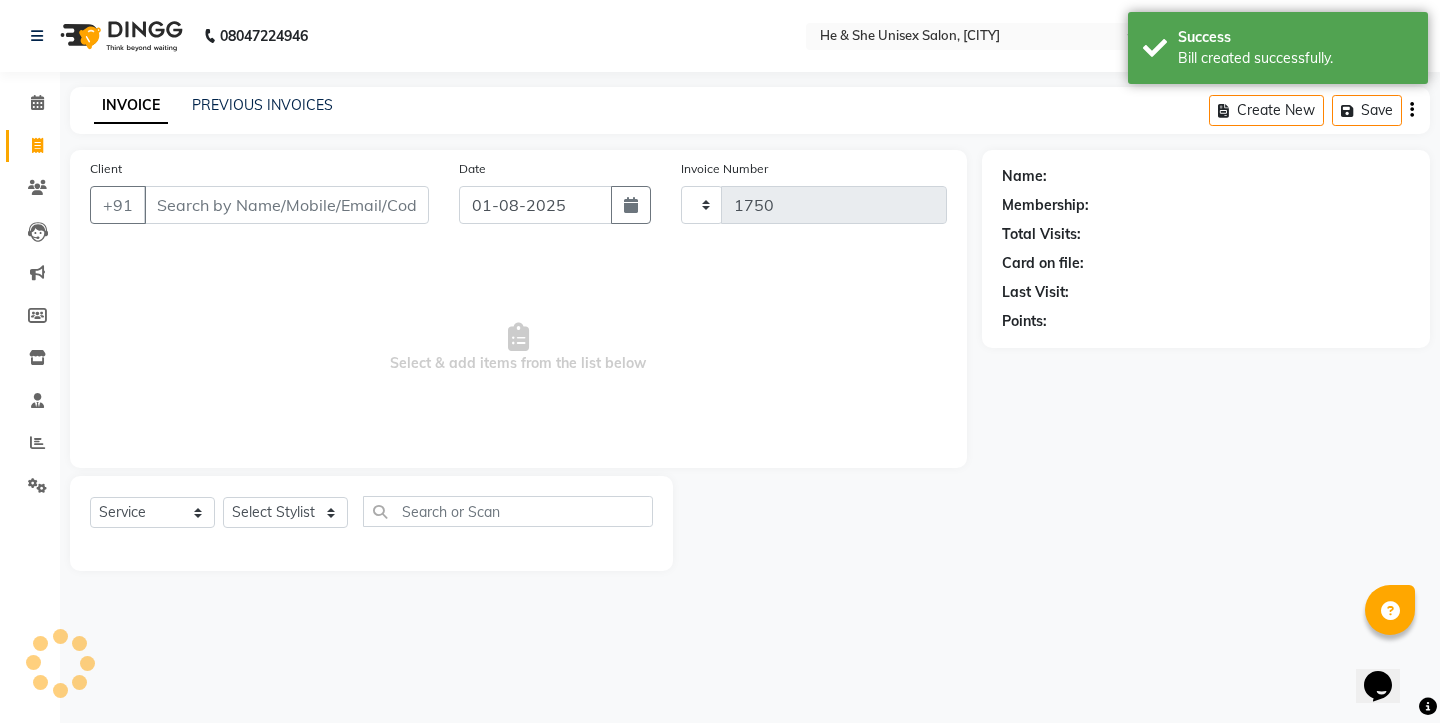 select on "4745" 